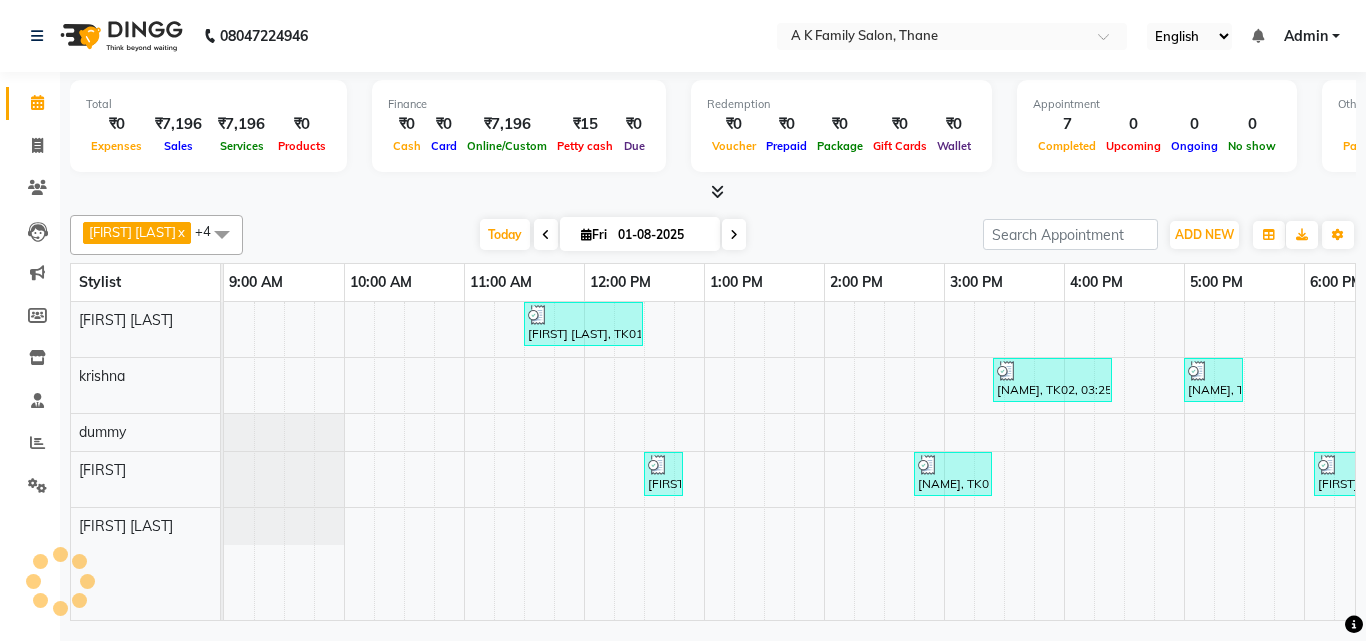 scroll, scrollTop: 0, scrollLeft: 0, axis: both 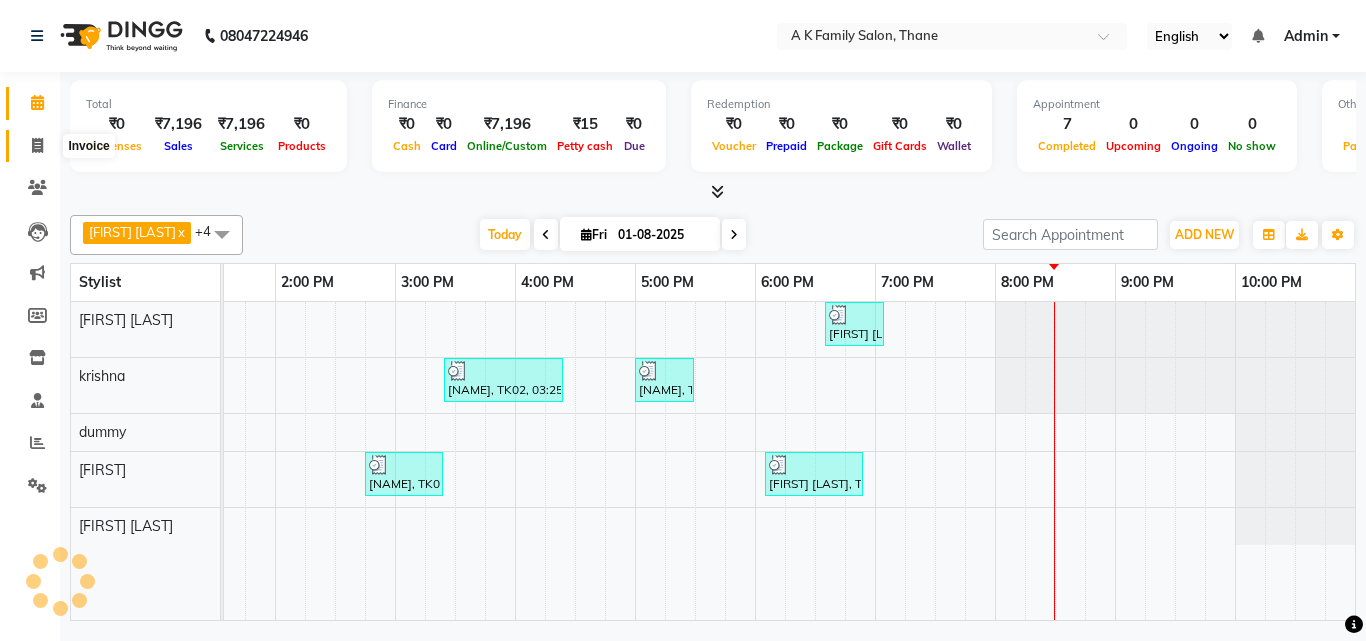 click 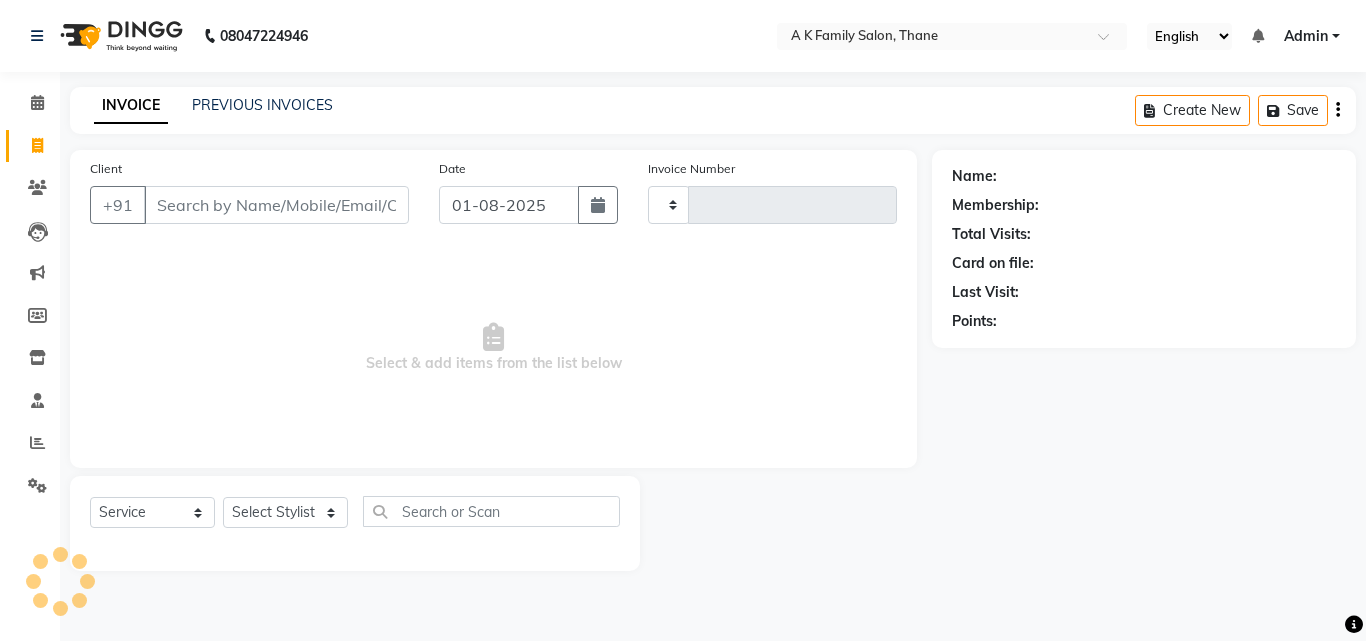 type on "1274" 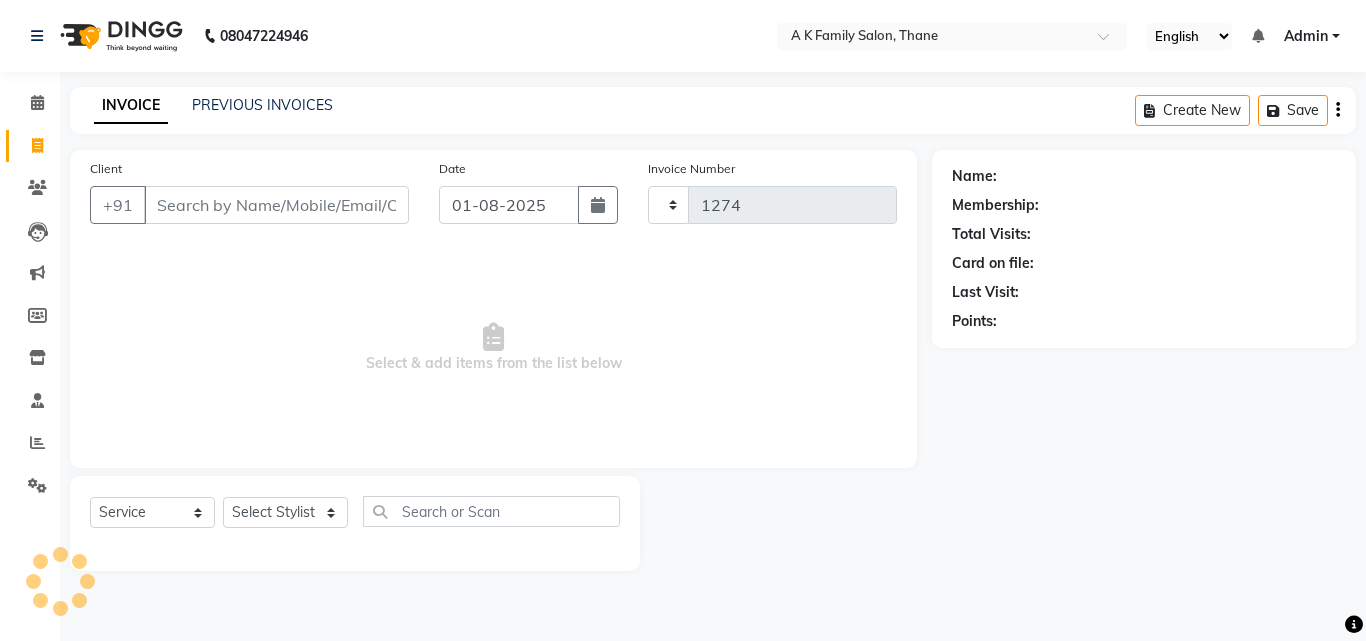 select on "5033" 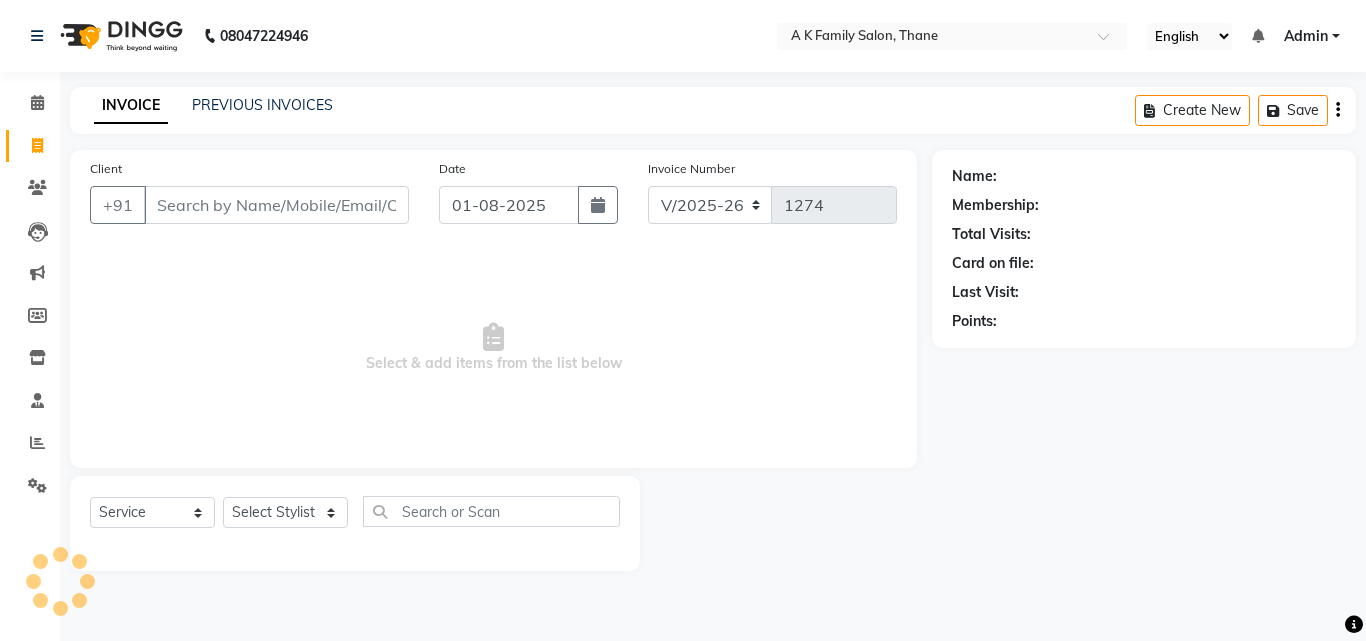 click on "Client" at bounding box center [276, 205] 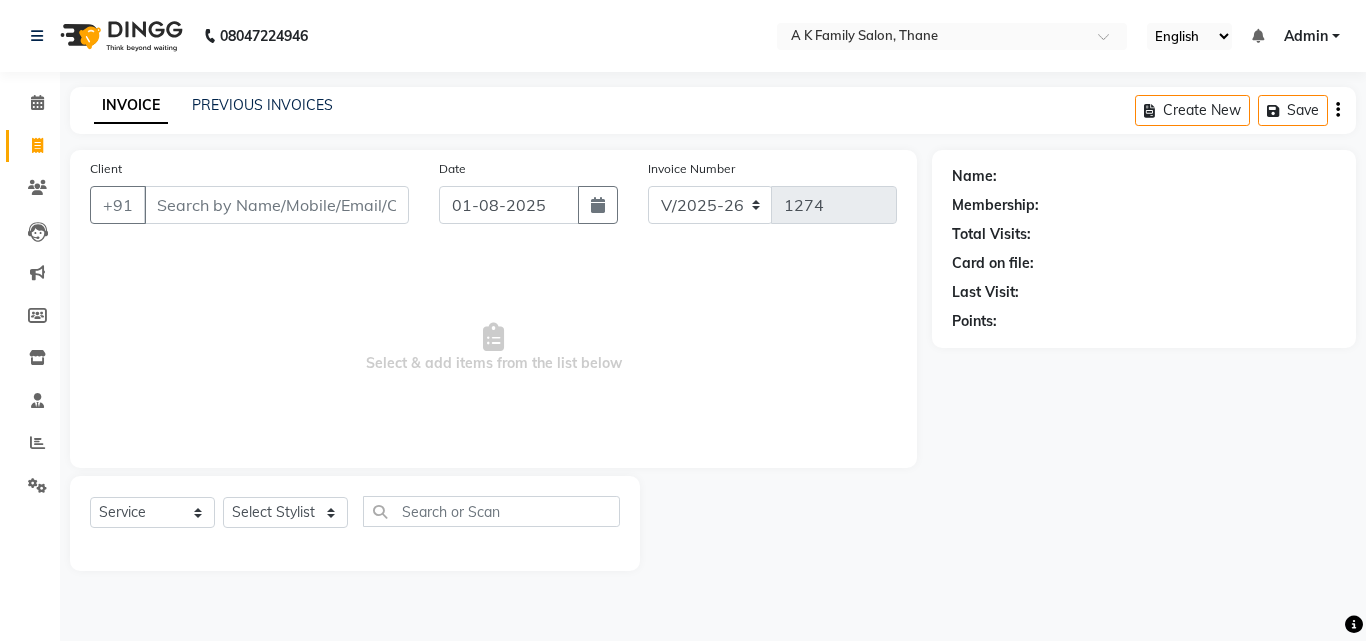 click on "Client" at bounding box center (276, 205) 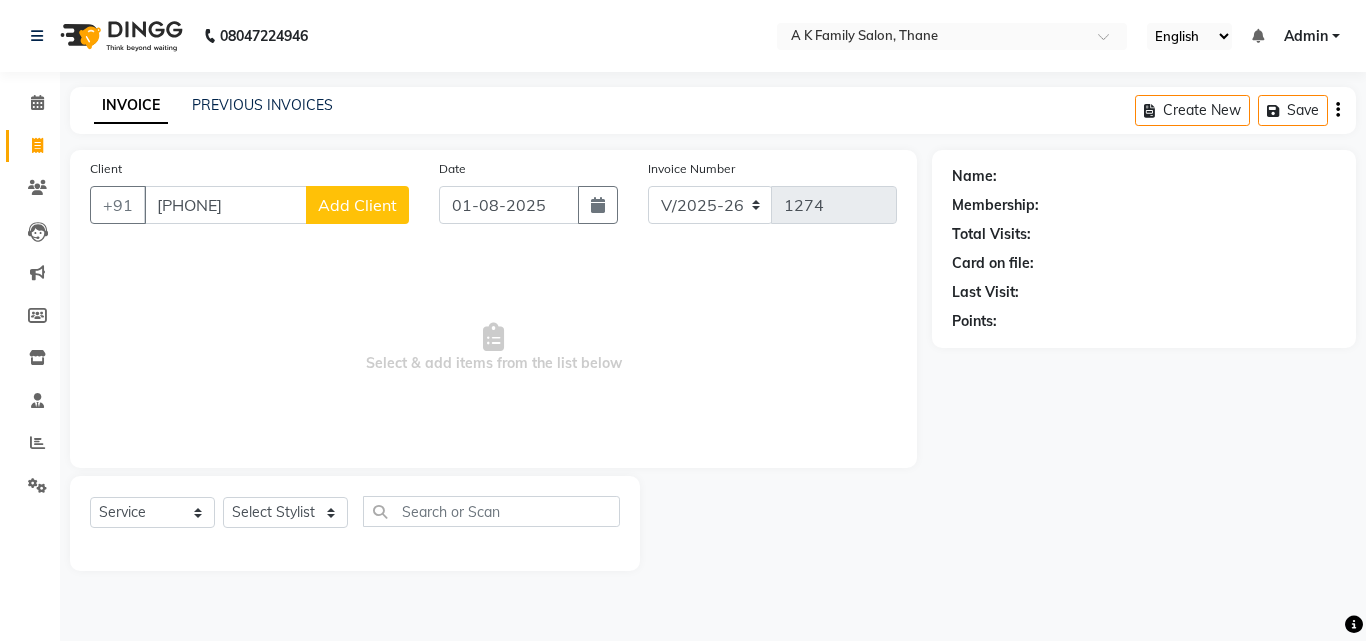 click on "892868373" at bounding box center [225, 205] 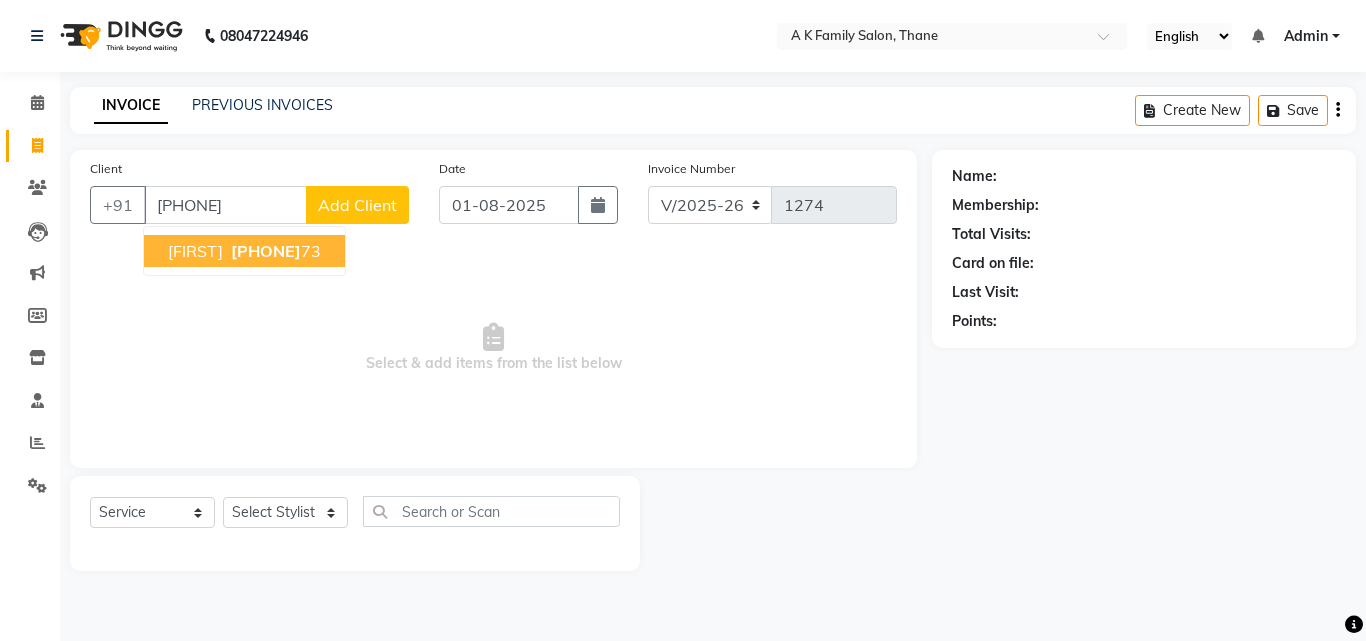 click on "89286843" at bounding box center [266, 251] 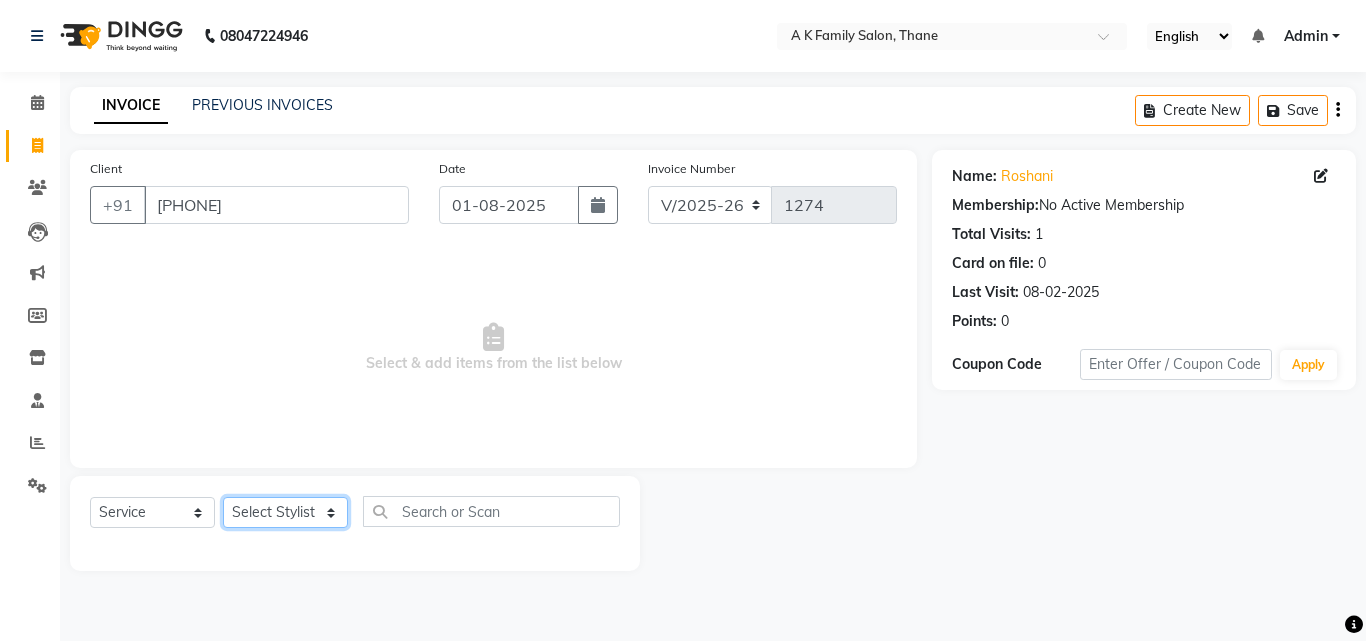 click on "Select Stylist Aziz Khan dummy harshada jadhav krishna  simmi smita jhadhav" 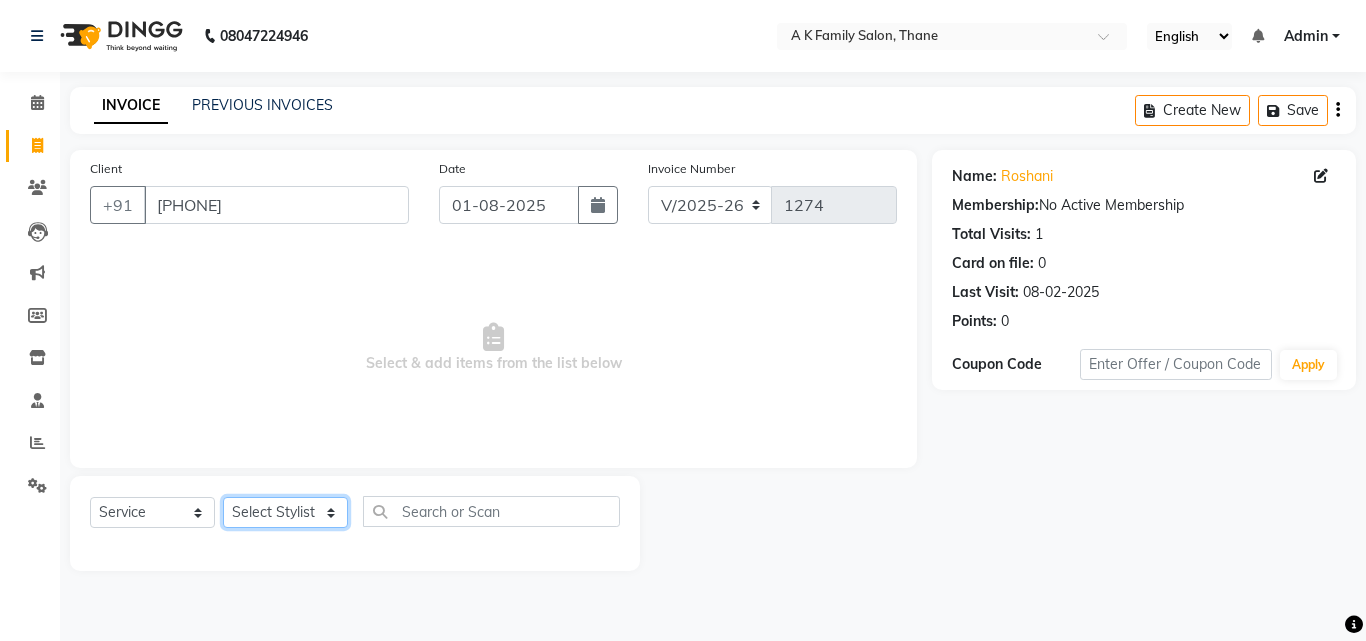 select on "52627" 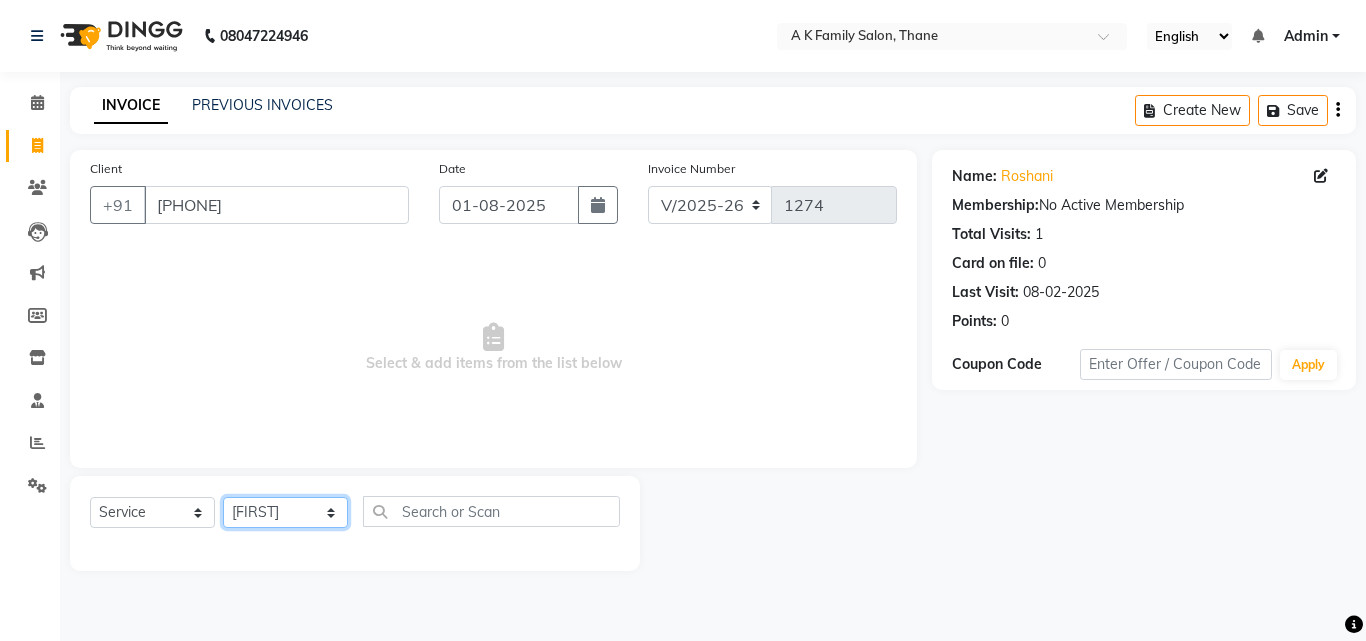 click on "Select Stylist Aziz Khan dummy harshada jadhav krishna  simmi smita jhadhav" 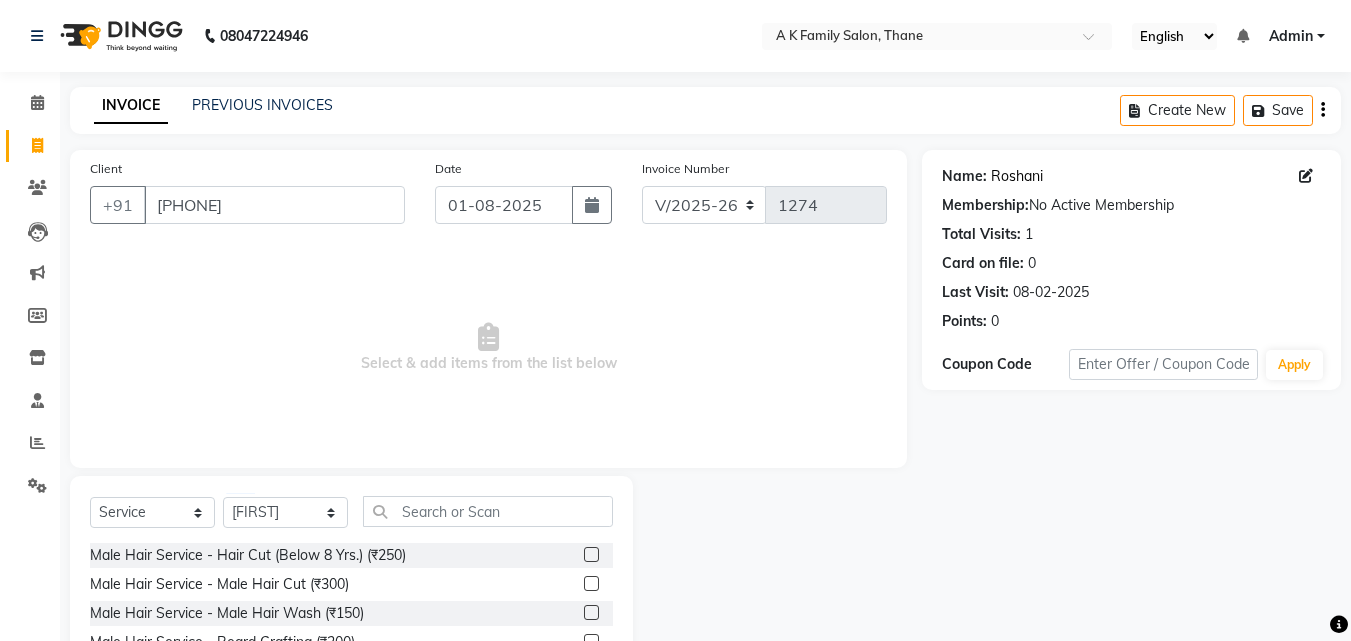 click on "Roshani" 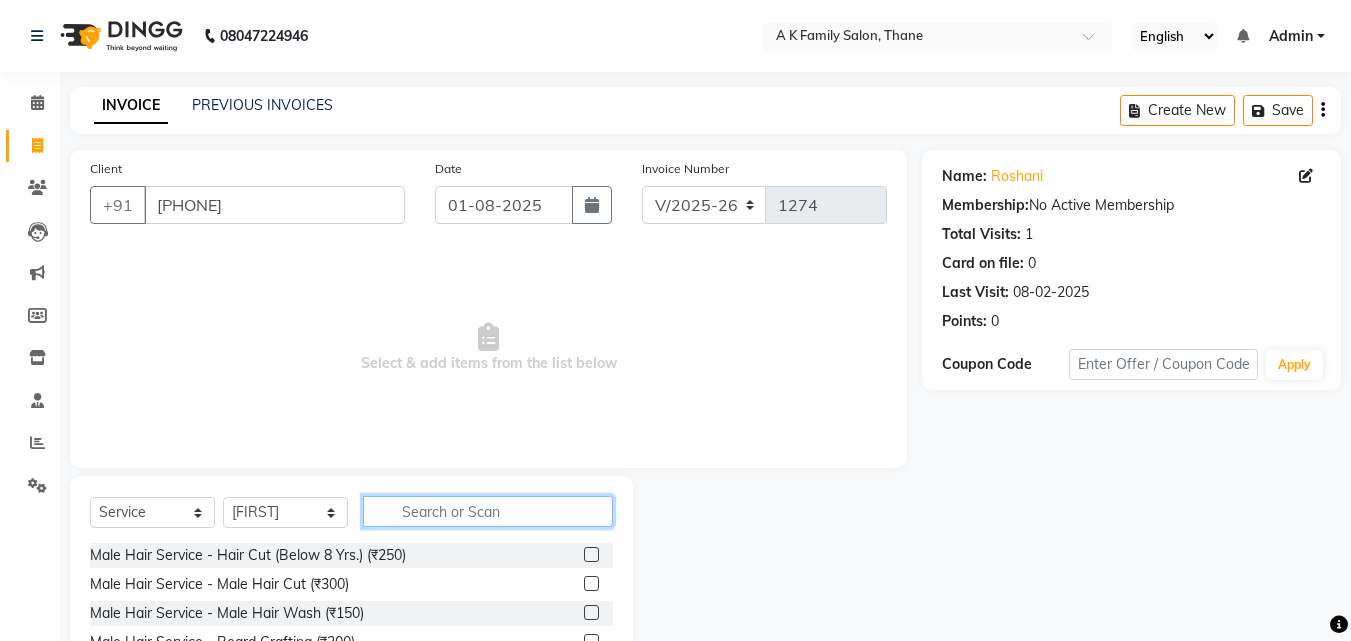 click 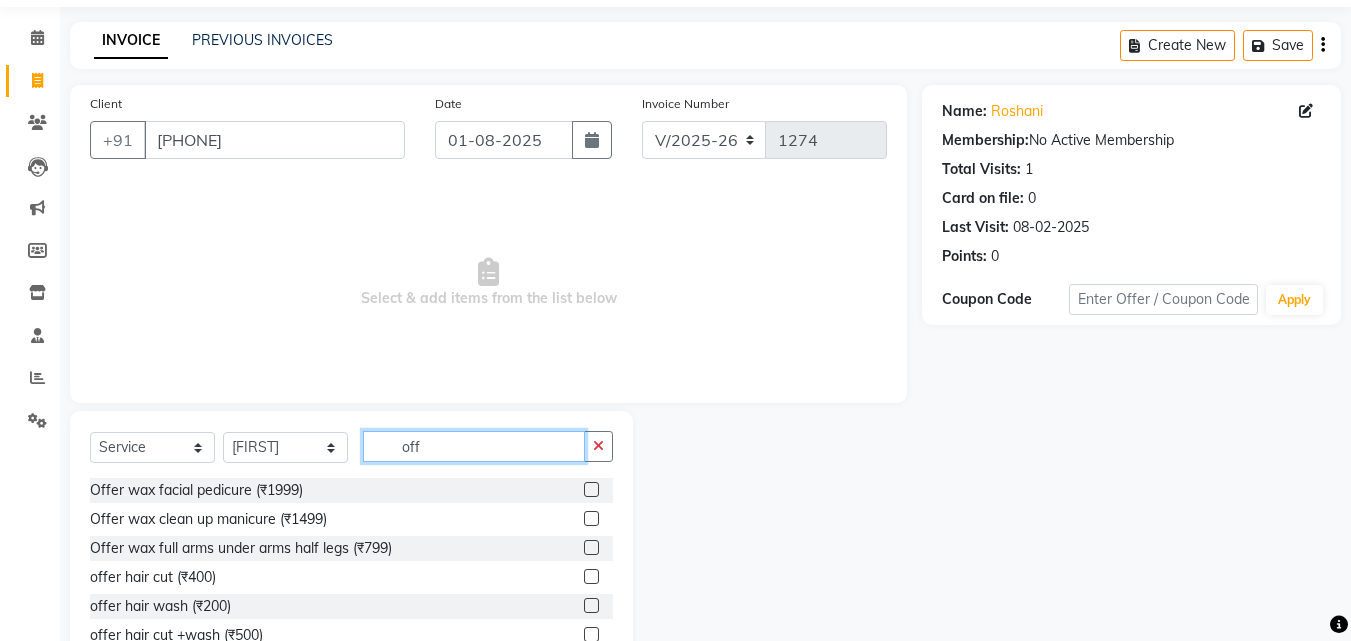 scroll, scrollTop: 100, scrollLeft: 0, axis: vertical 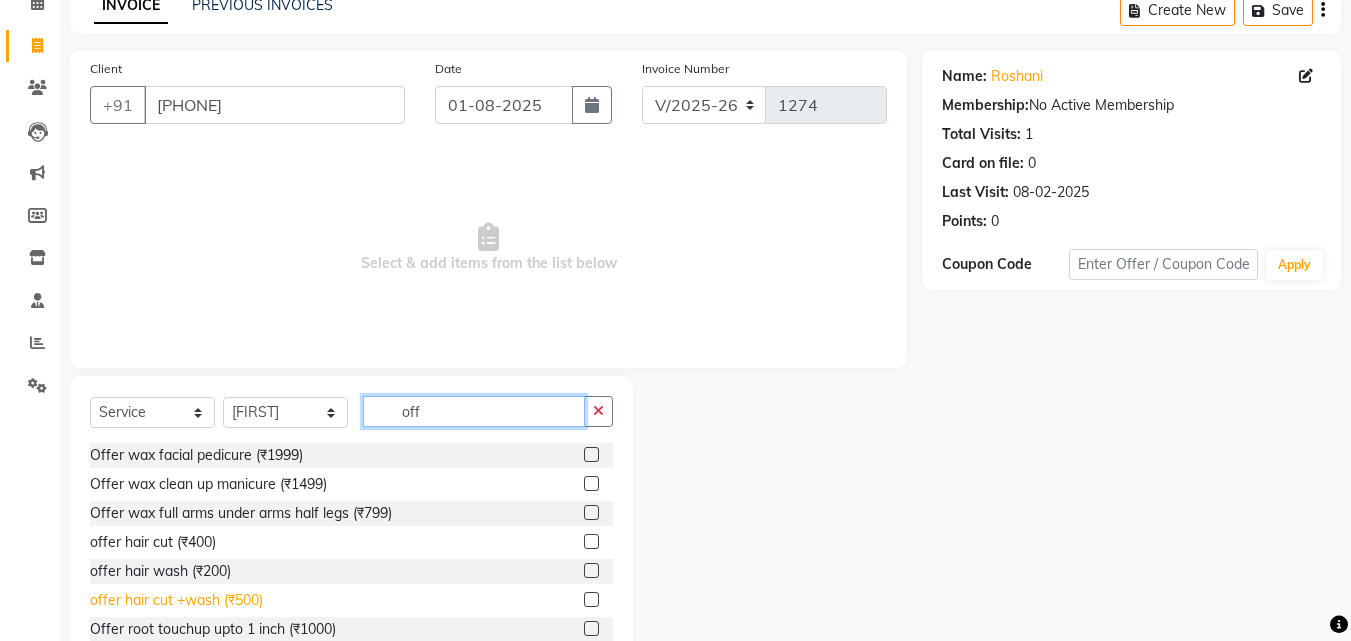 type on "off" 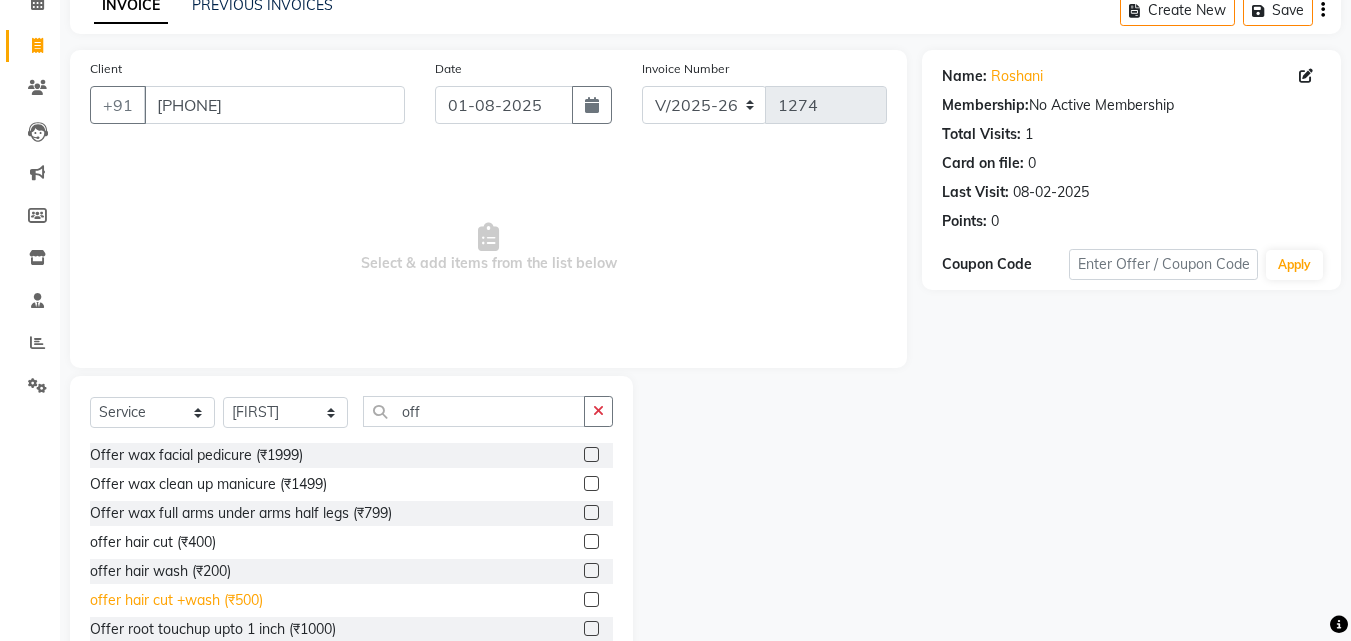 click on "offer hair cut +wash (₹500)" 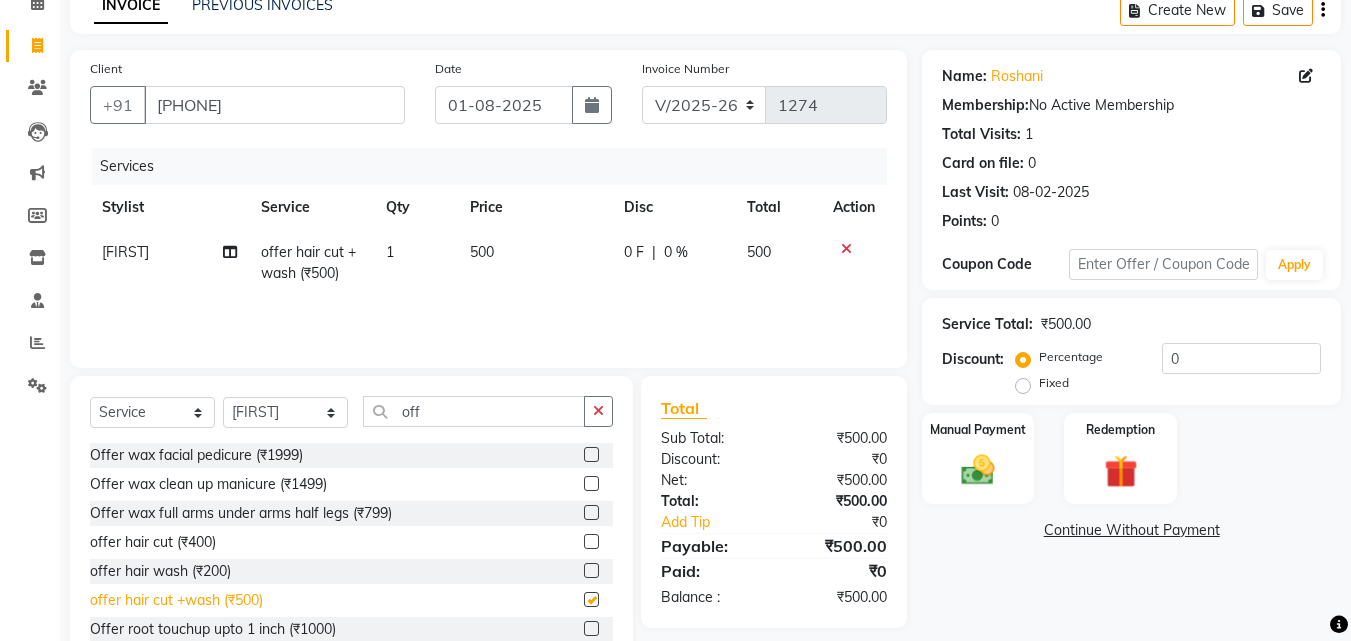 checkbox on "false" 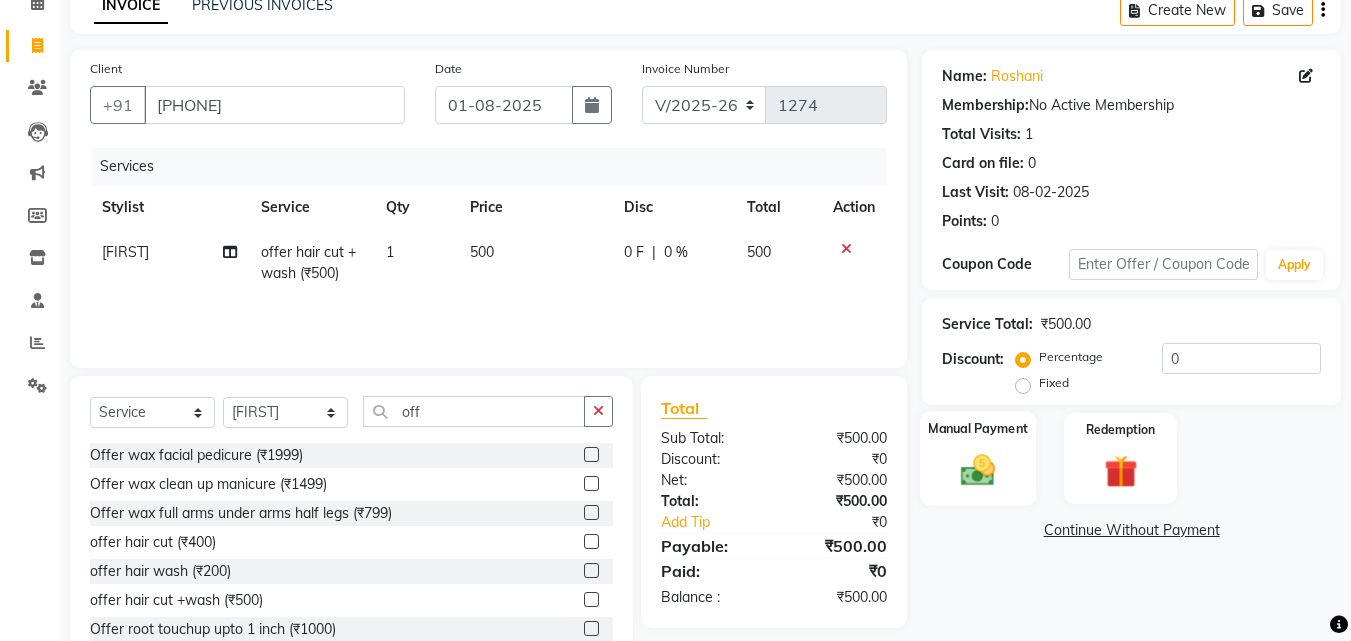 click 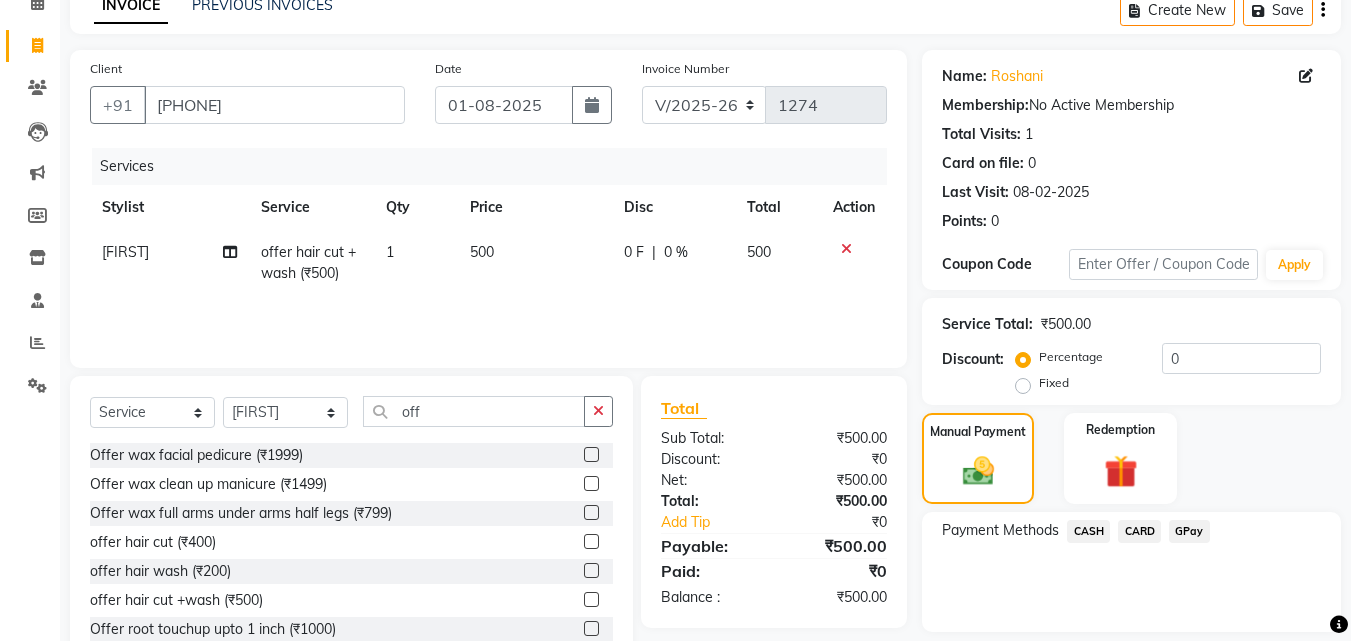 click on "GPay" 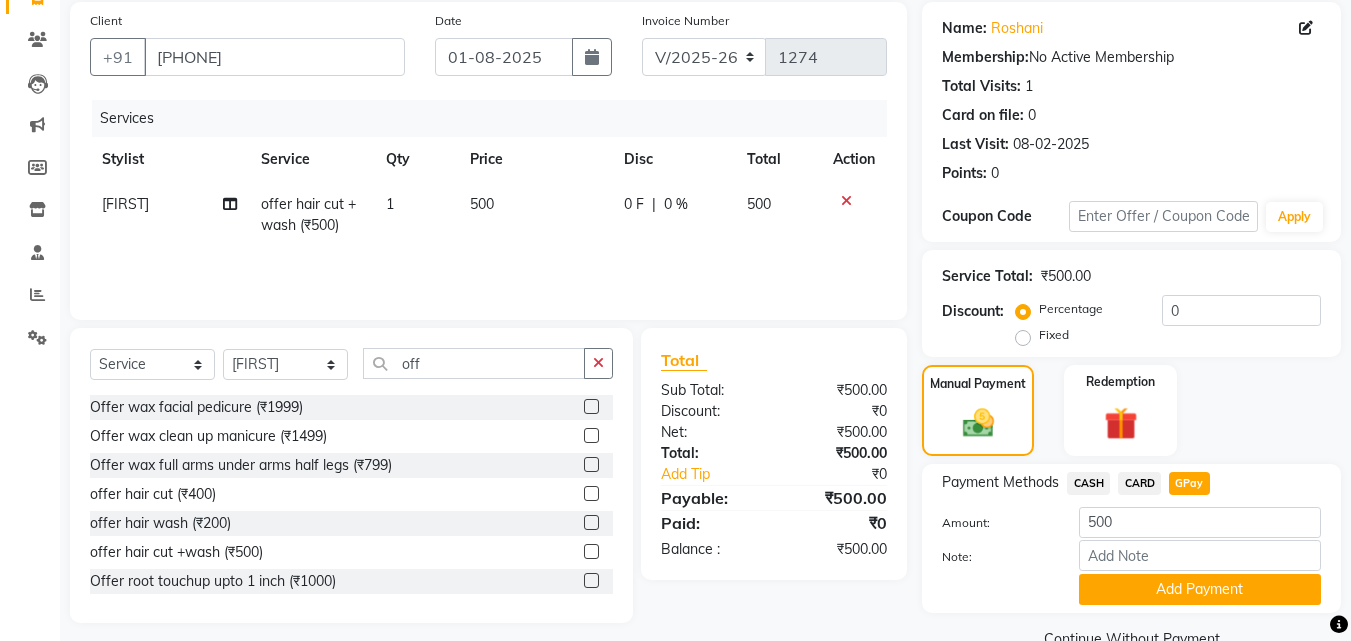 scroll, scrollTop: 191, scrollLeft: 0, axis: vertical 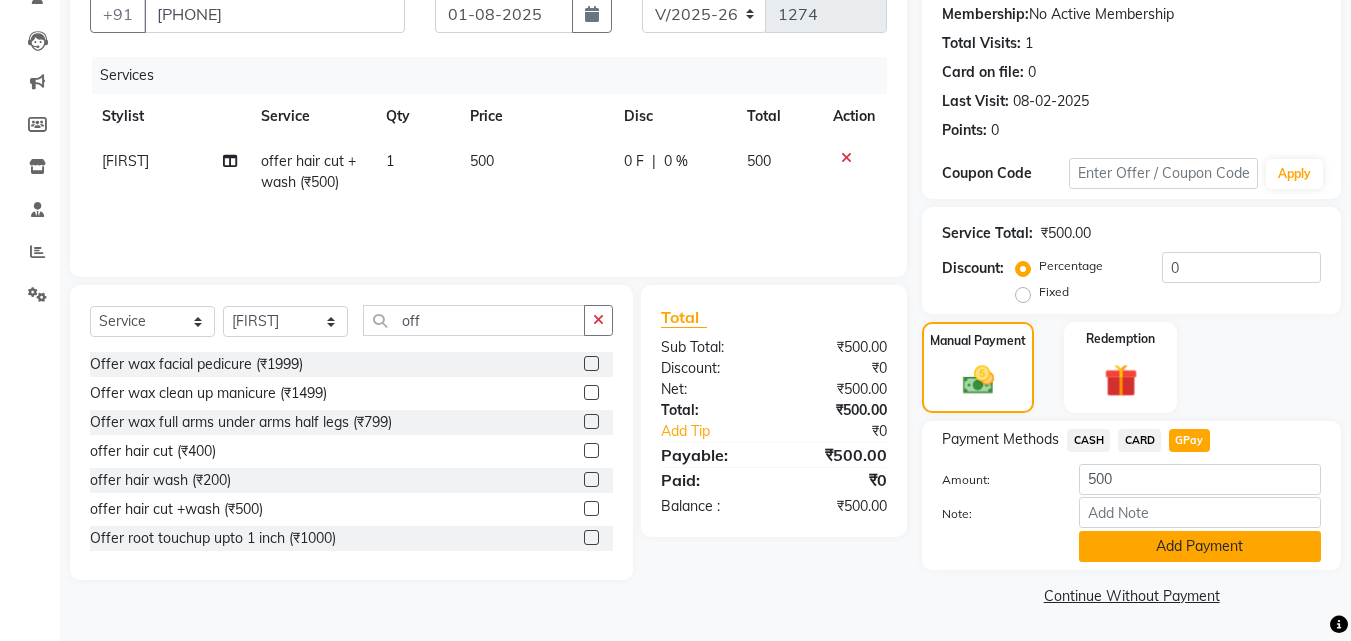 click on "Add Payment" 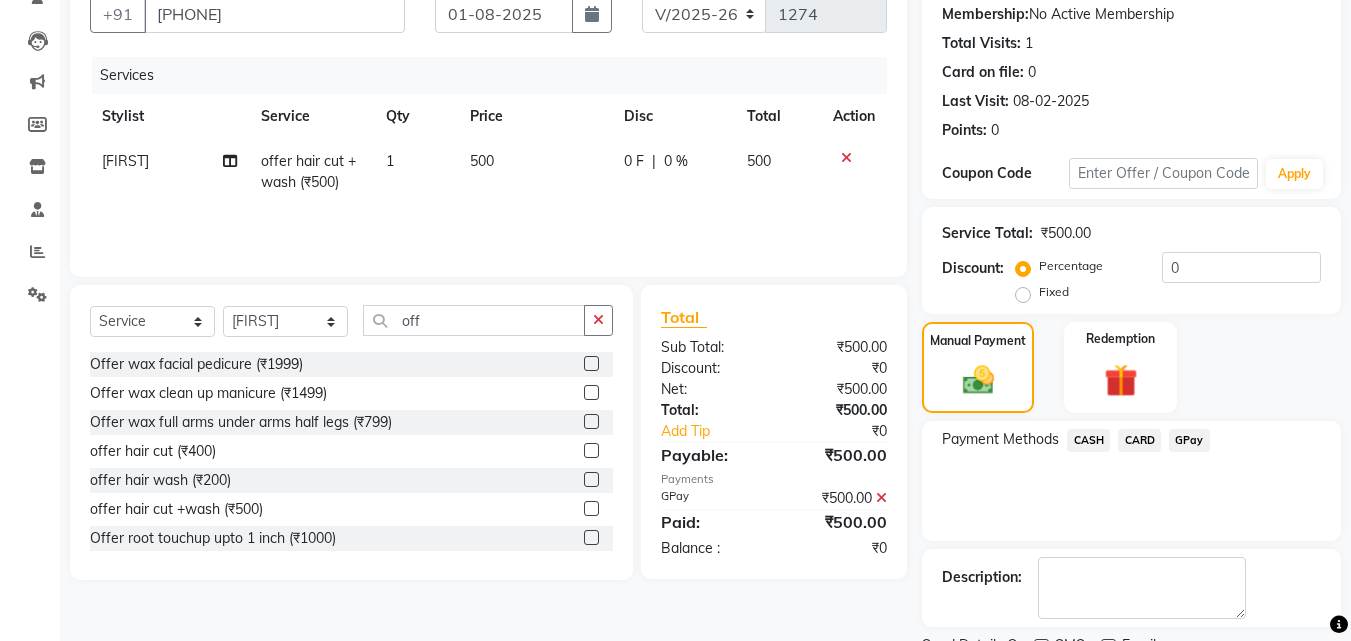 click on "GPay" 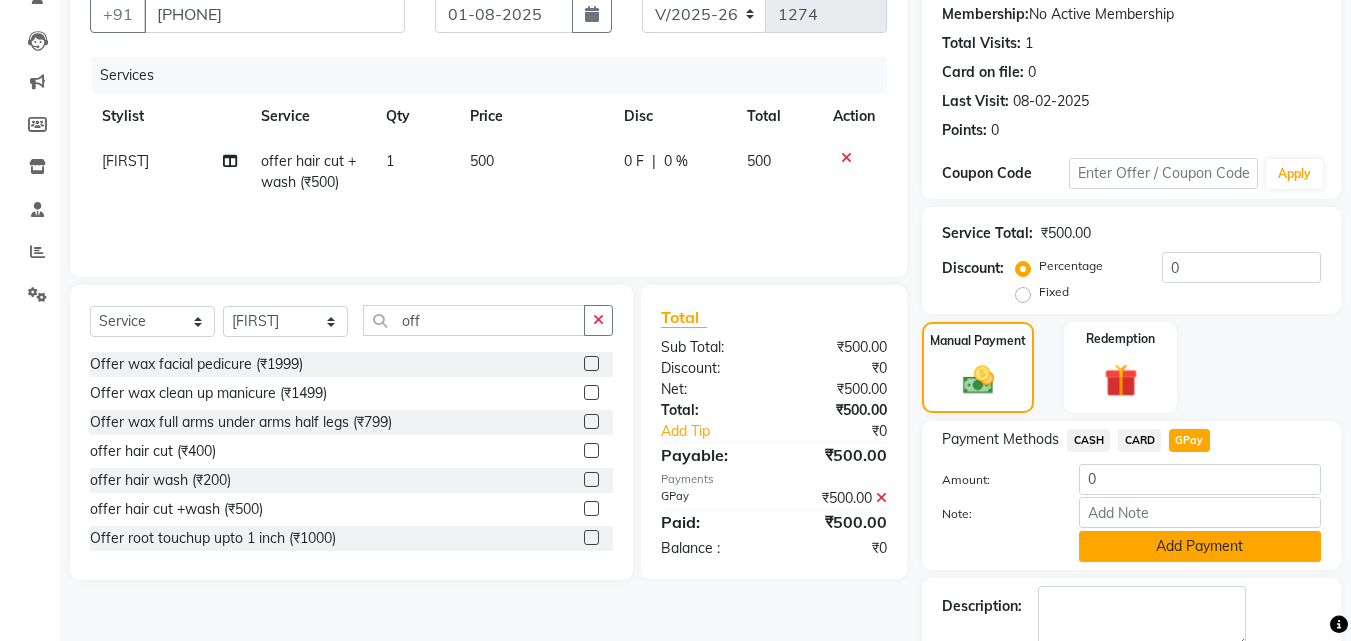 click on "Add Payment" 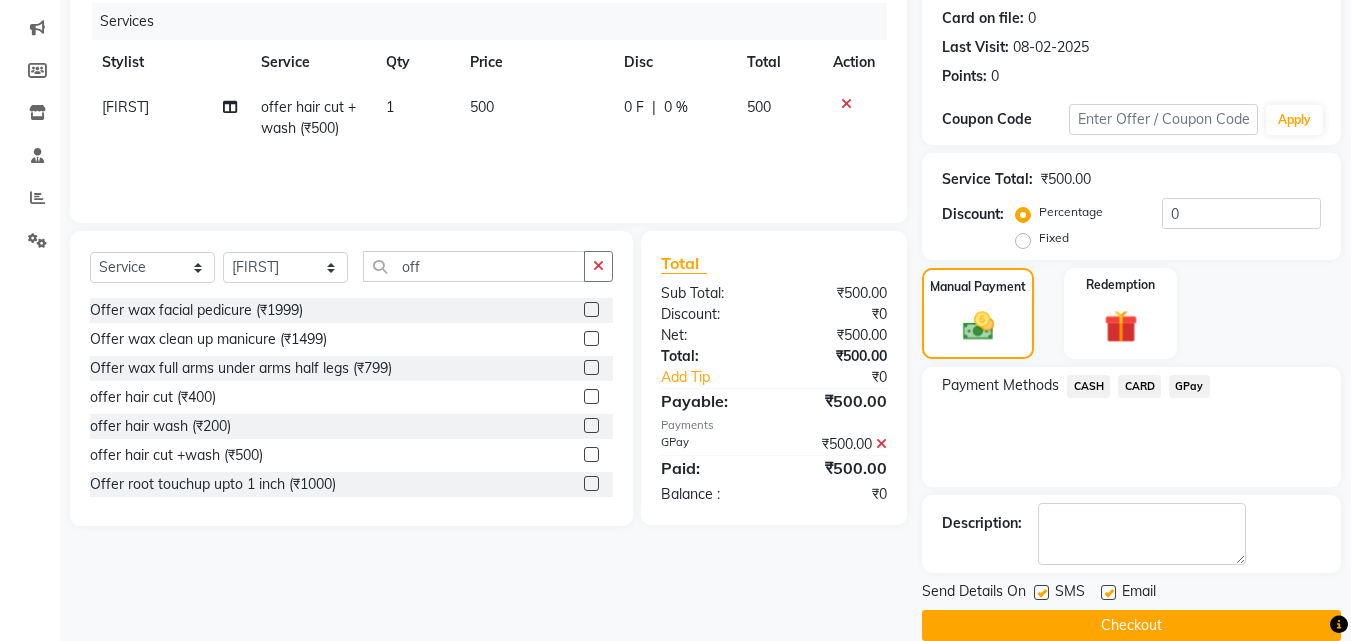 scroll, scrollTop: 275, scrollLeft: 0, axis: vertical 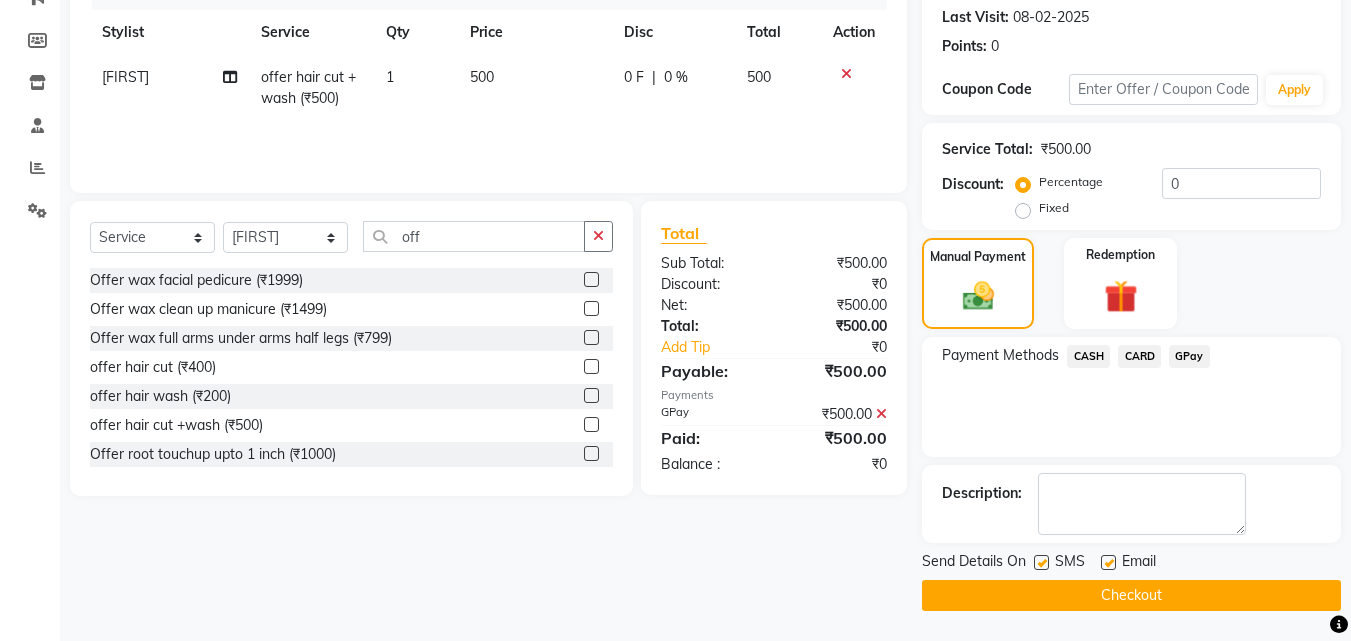 click on "Checkout" 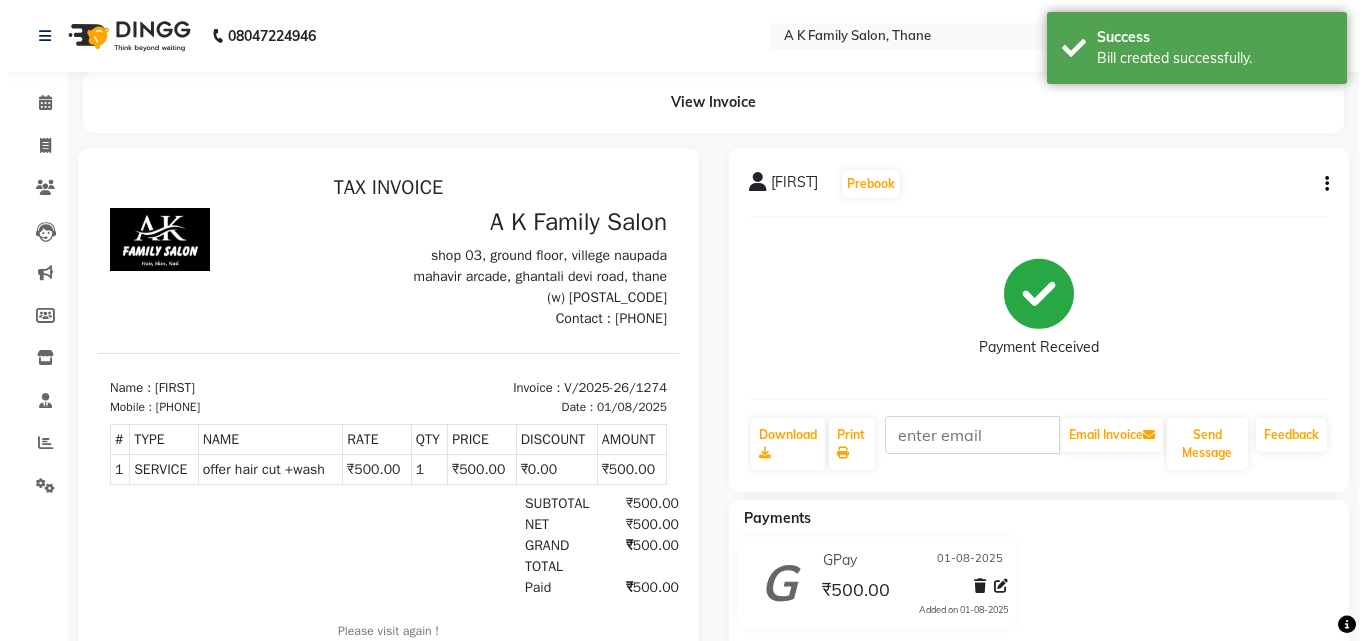scroll, scrollTop: 0, scrollLeft: 0, axis: both 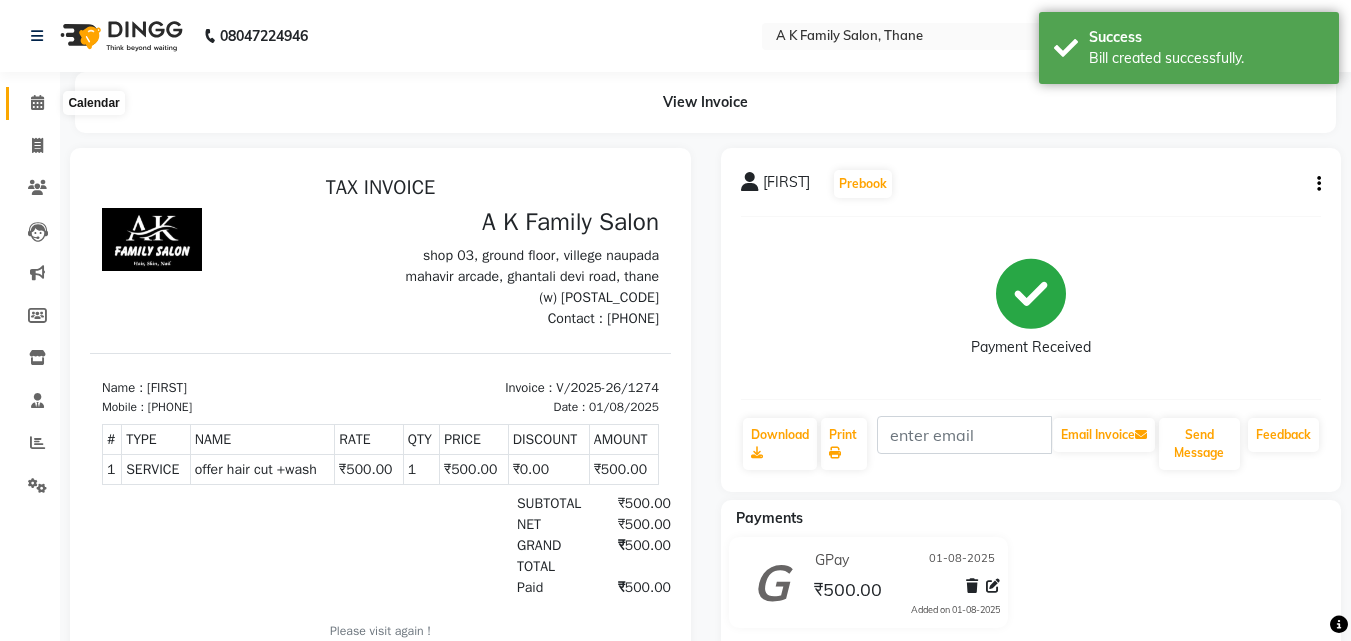 click 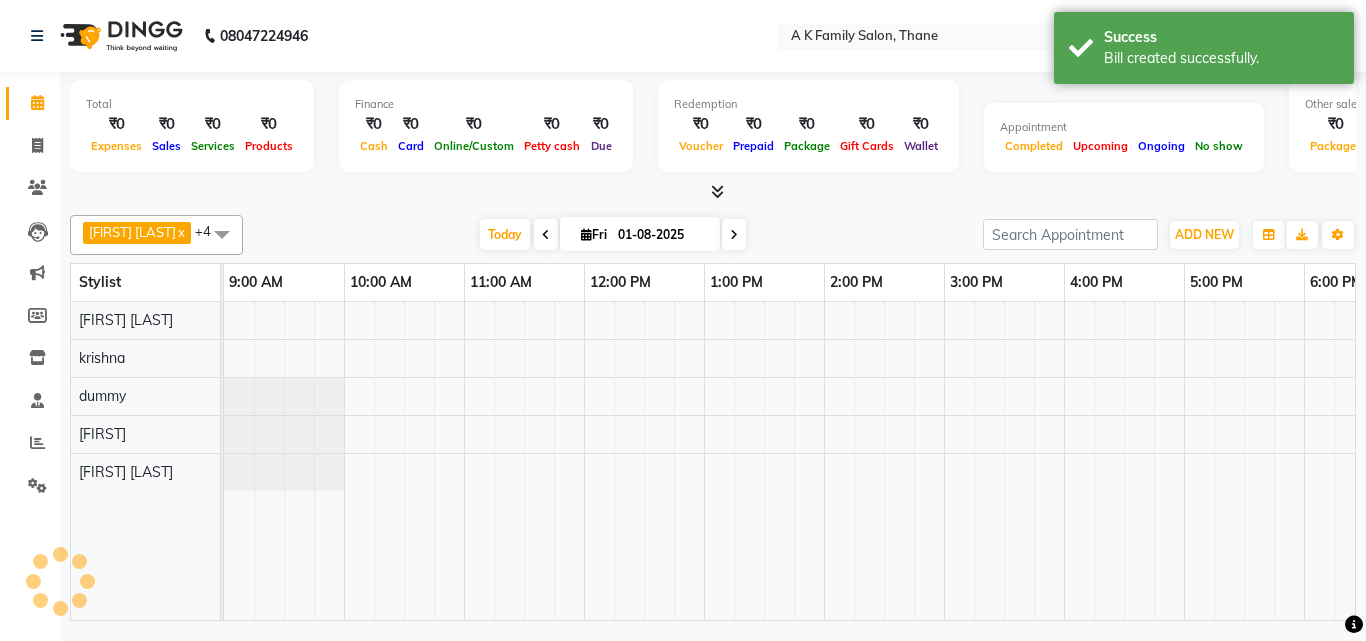 scroll, scrollTop: 0, scrollLeft: 549, axis: horizontal 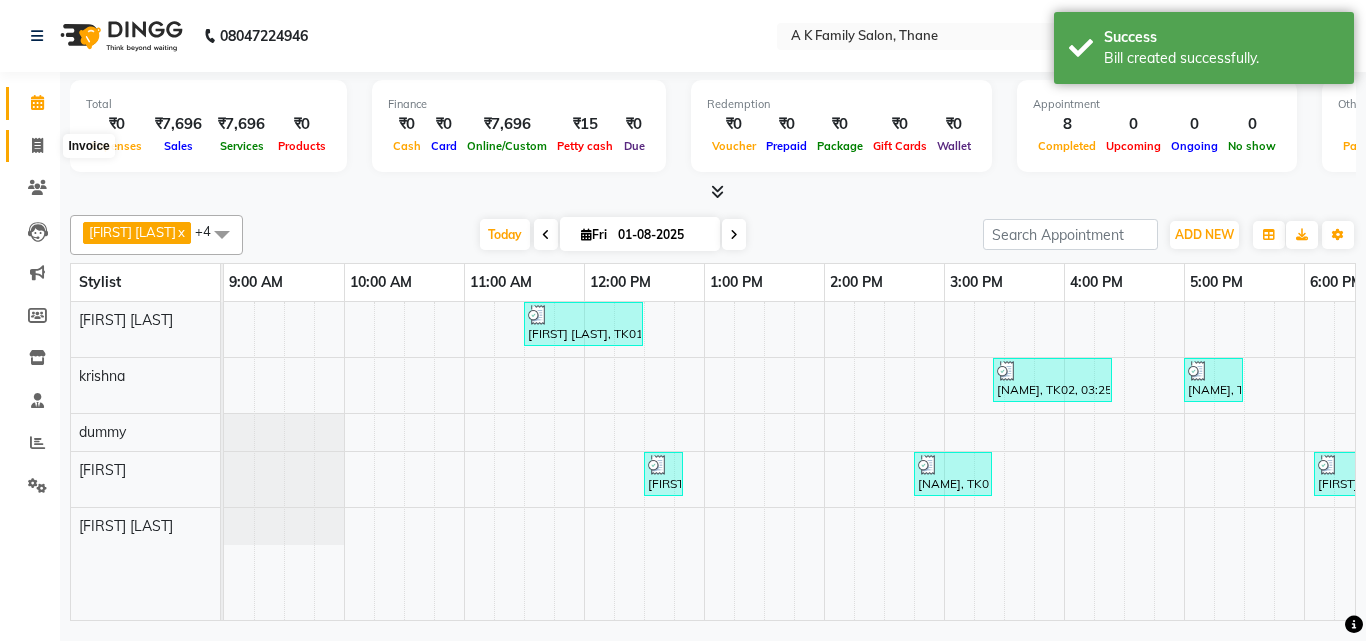 click 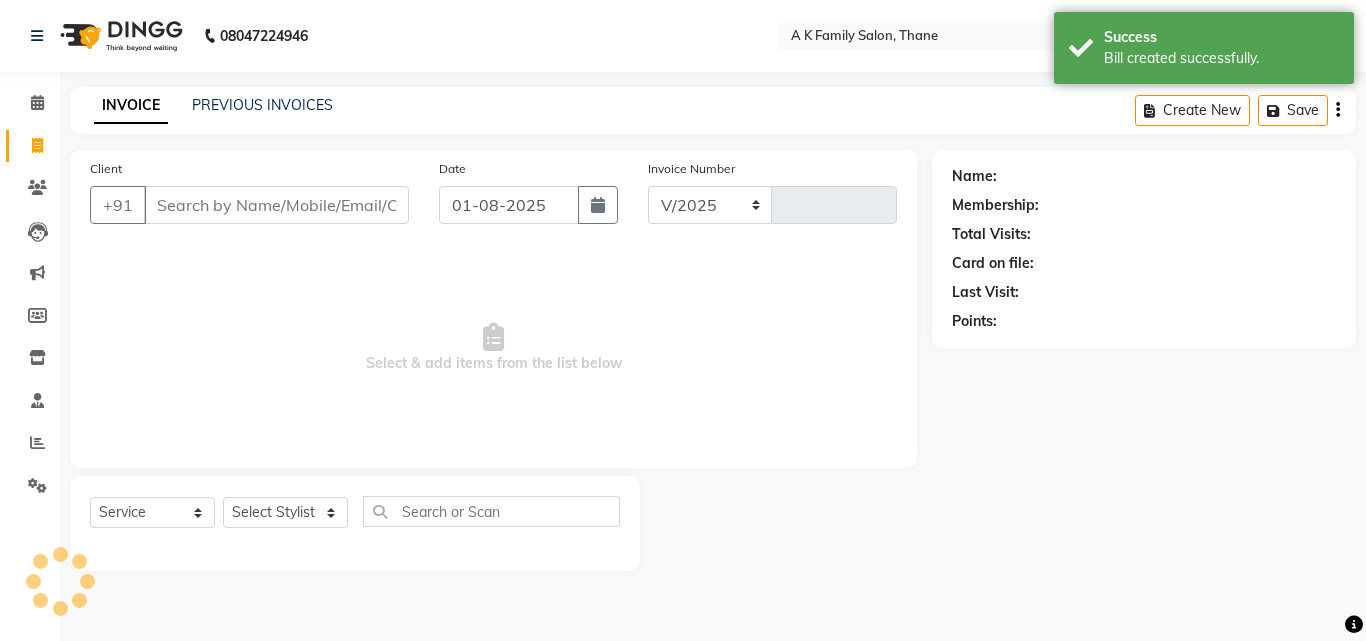 select on "5033" 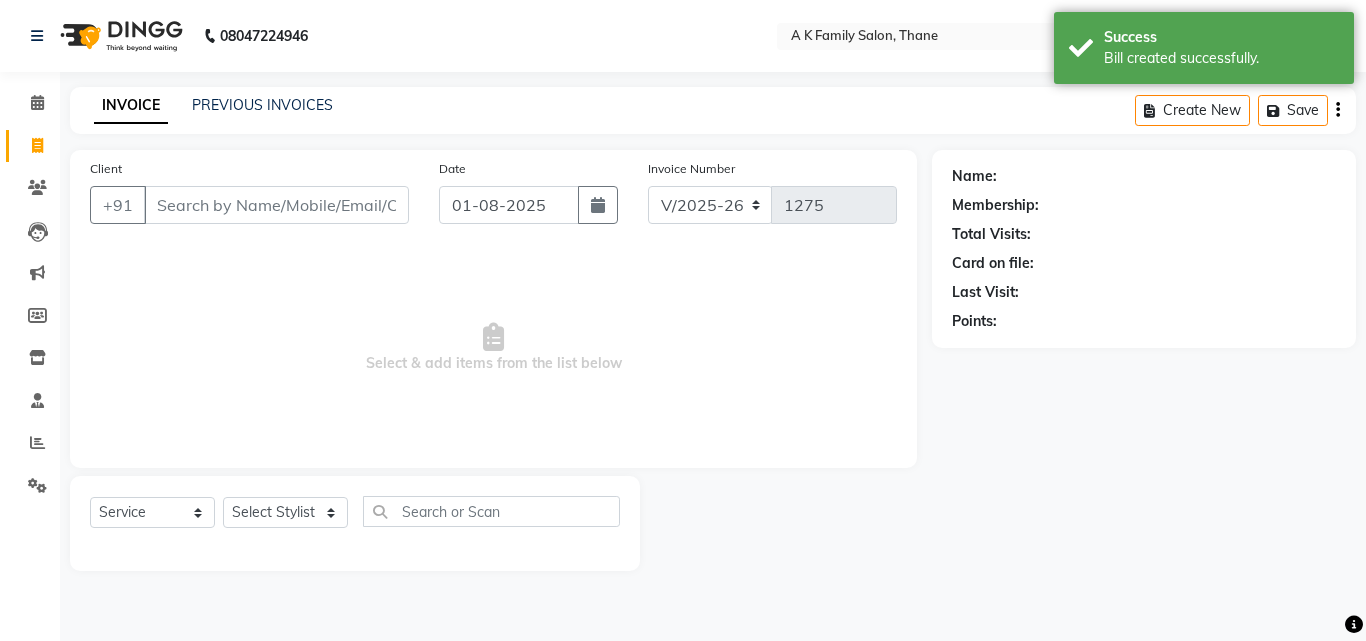 click on "Client" at bounding box center [276, 205] 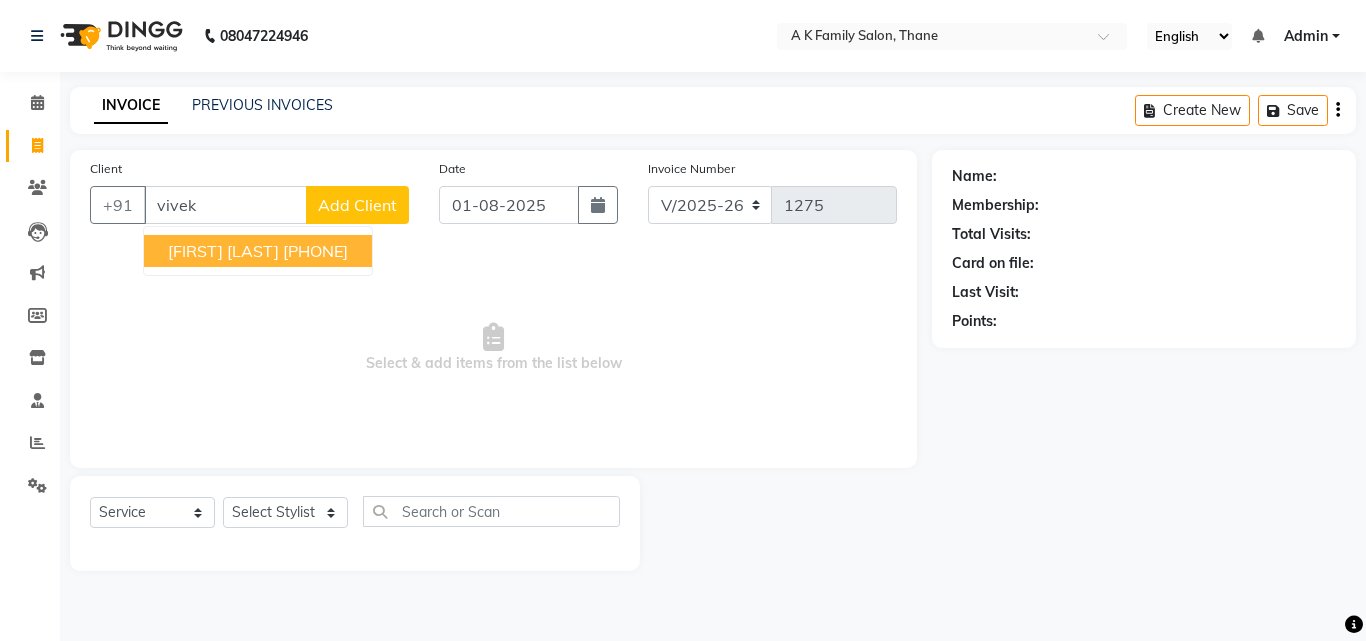 click on "vivek rawal" at bounding box center [223, 251] 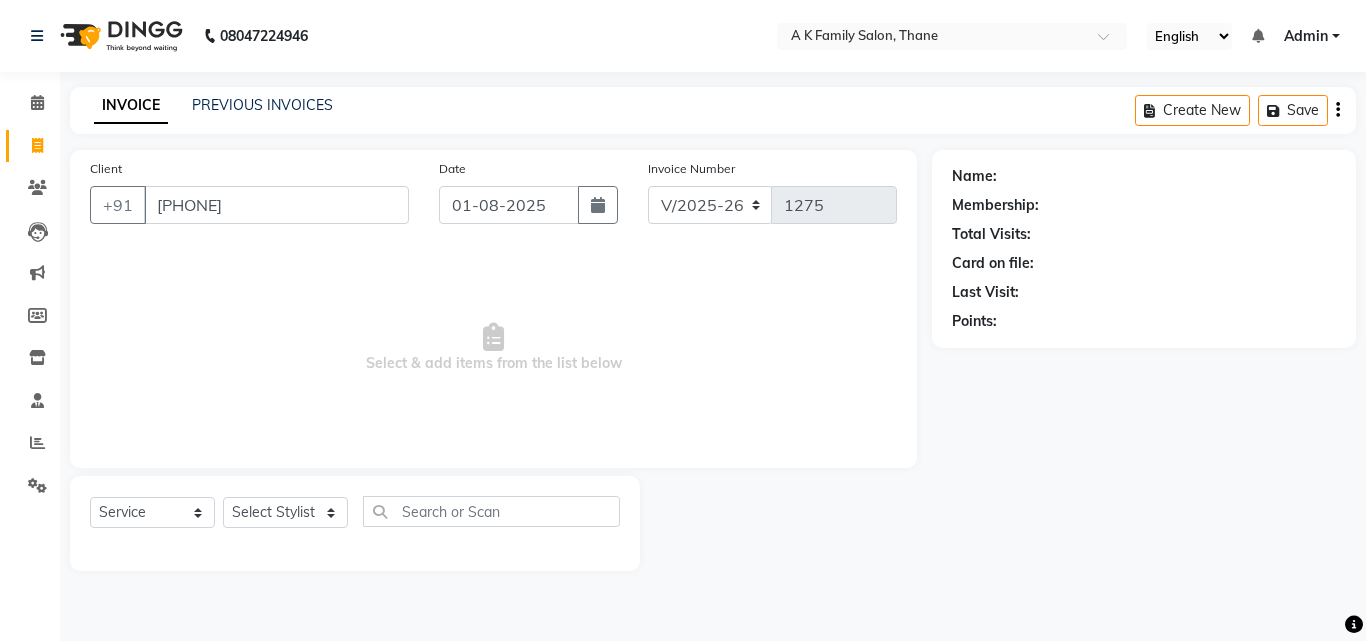 type on "9892241224" 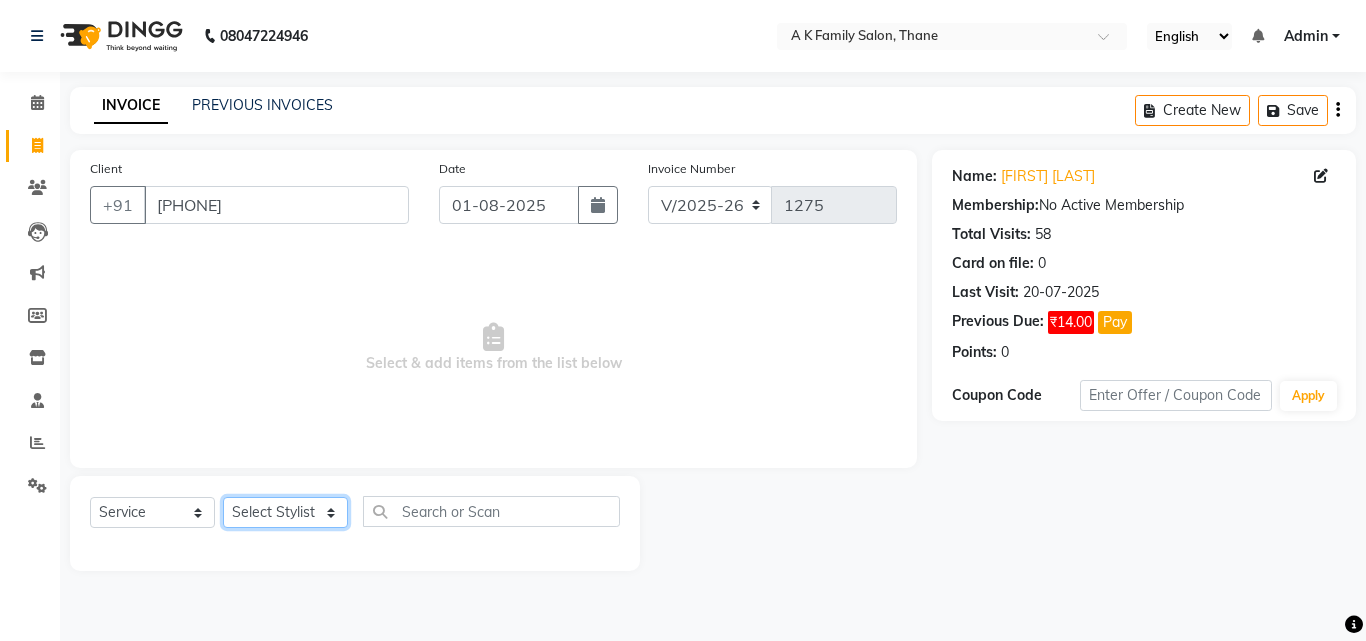 click on "Select Stylist Aziz Khan dummy harshada jadhav krishna  simmi smita jhadhav" 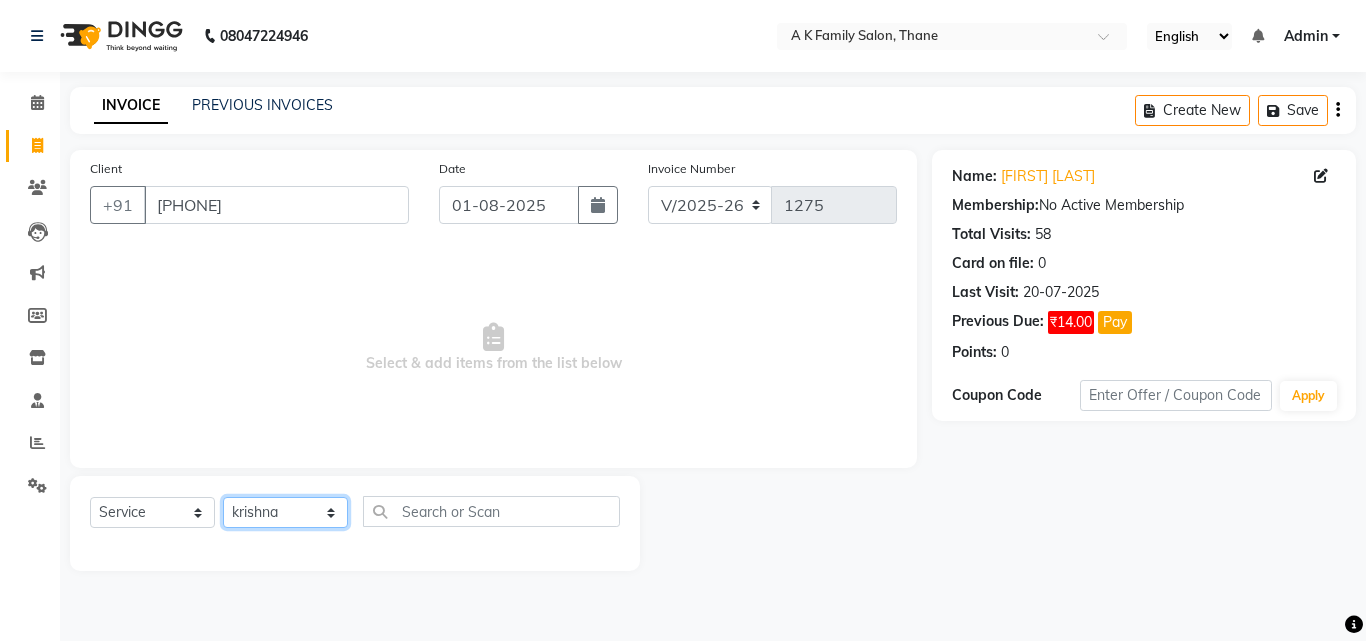 click on "Select Stylist Aziz Khan dummy harshada jadhav krishna  simmi smita jhadhav" 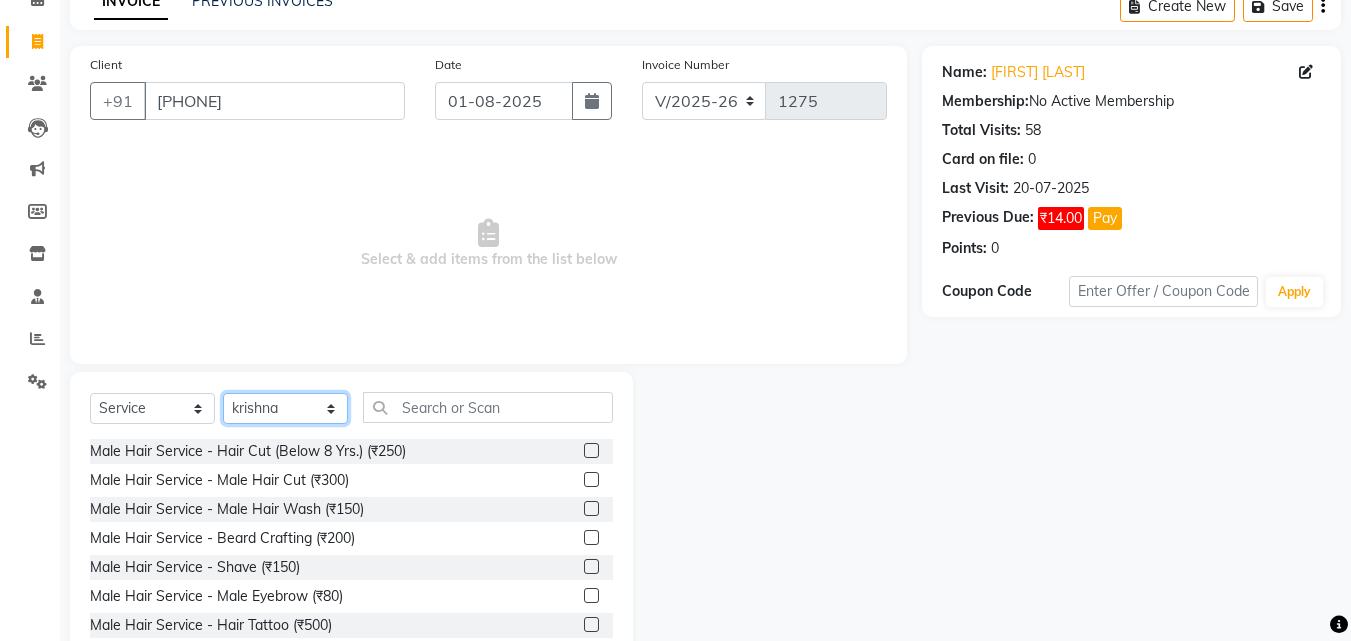 scroll, scrollTop: 160, scrollLeft: 0, axis: vertical 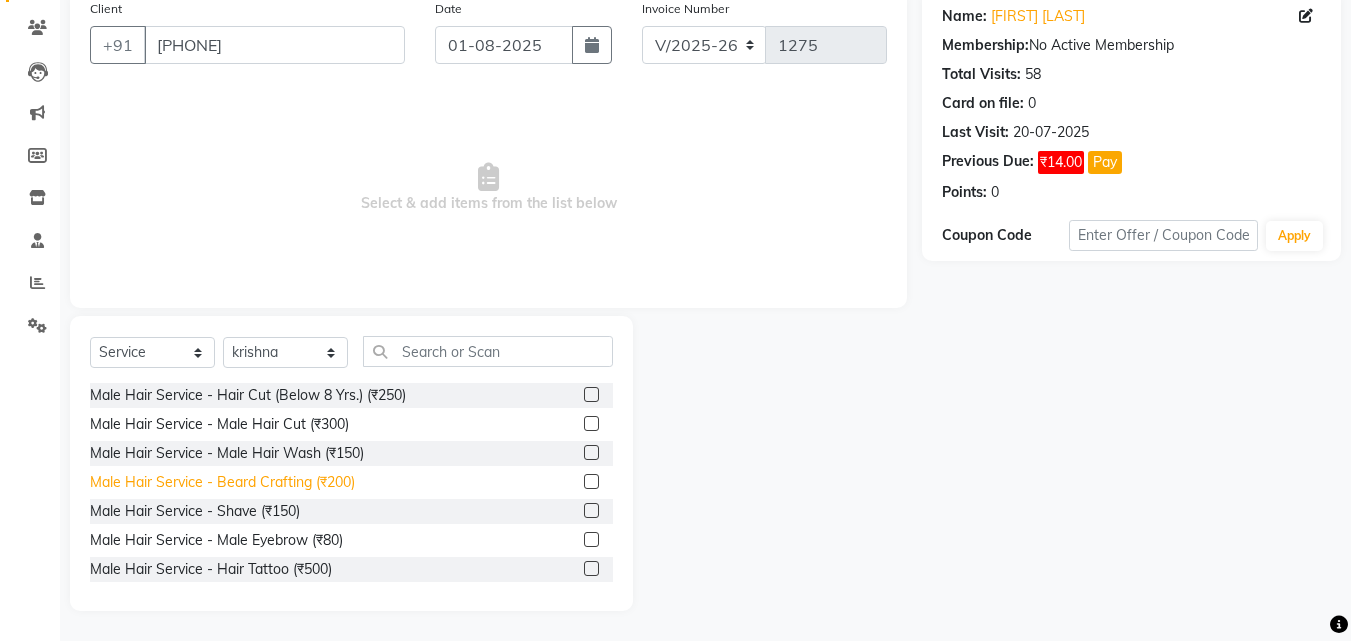 click on "Male Hair Service - Beard Crafting (₹200)" 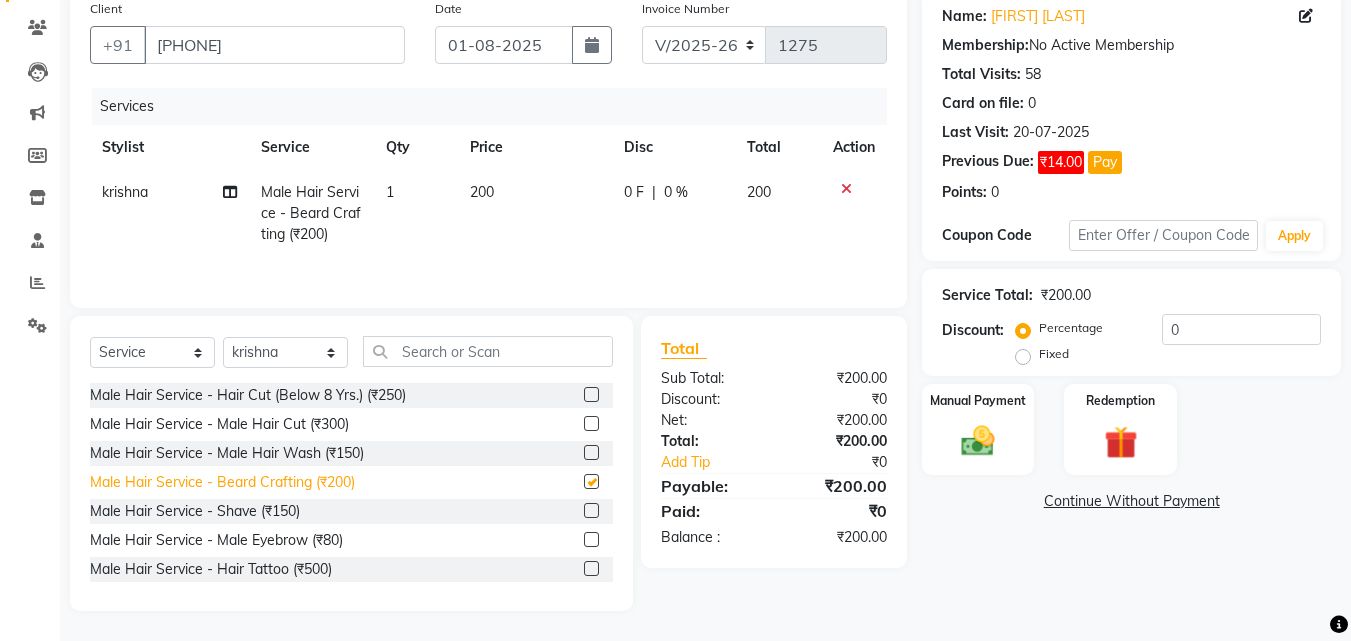 checkbox on "false" 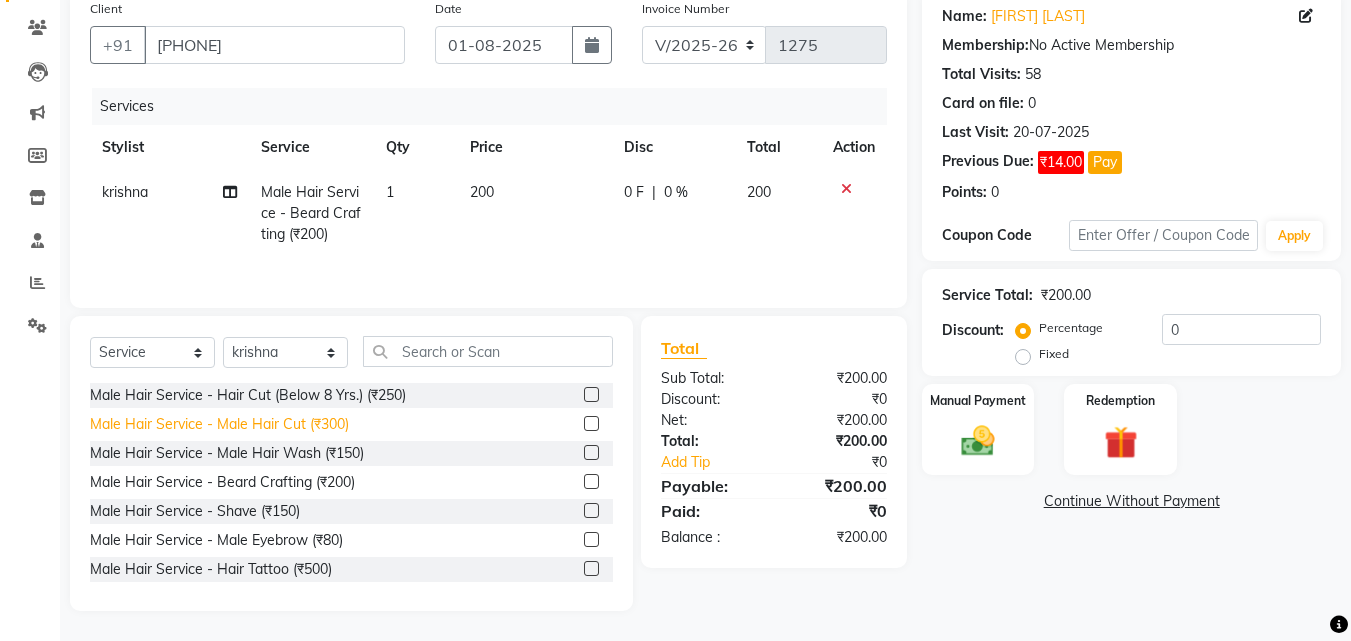 click on "Male Hair Service - Male Hair Cut (₹300)" 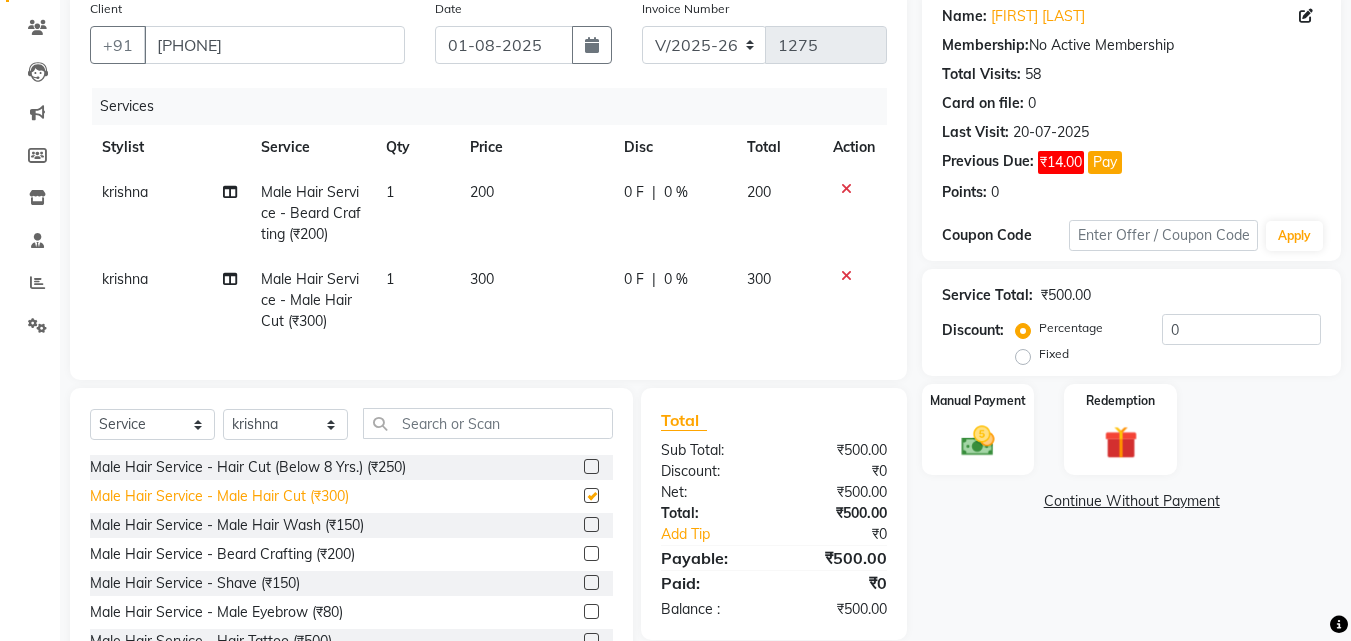 checkbox on "false" 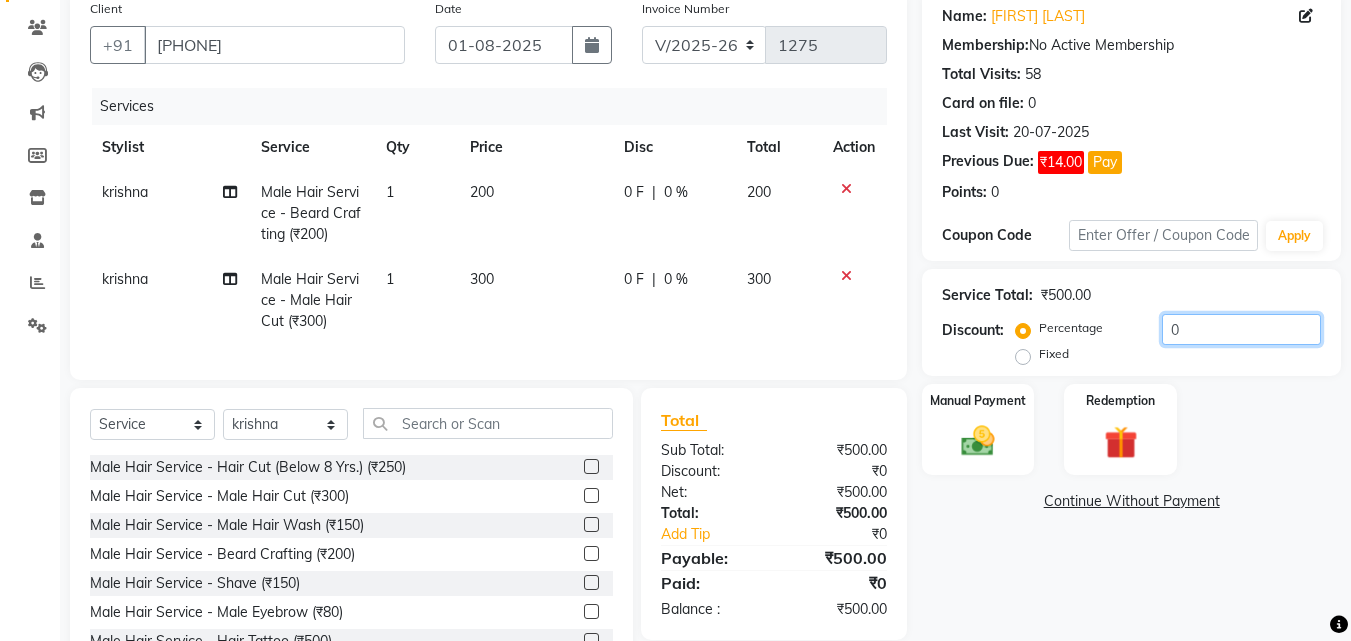 click on "0" 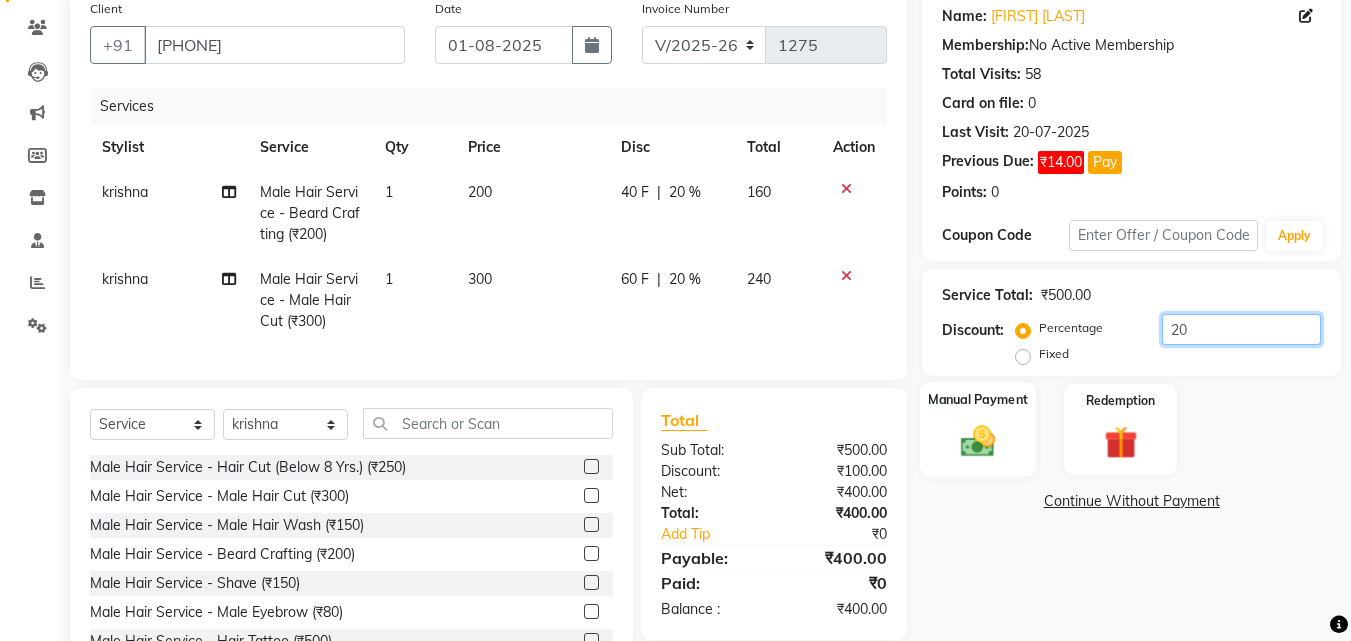 type on "20" 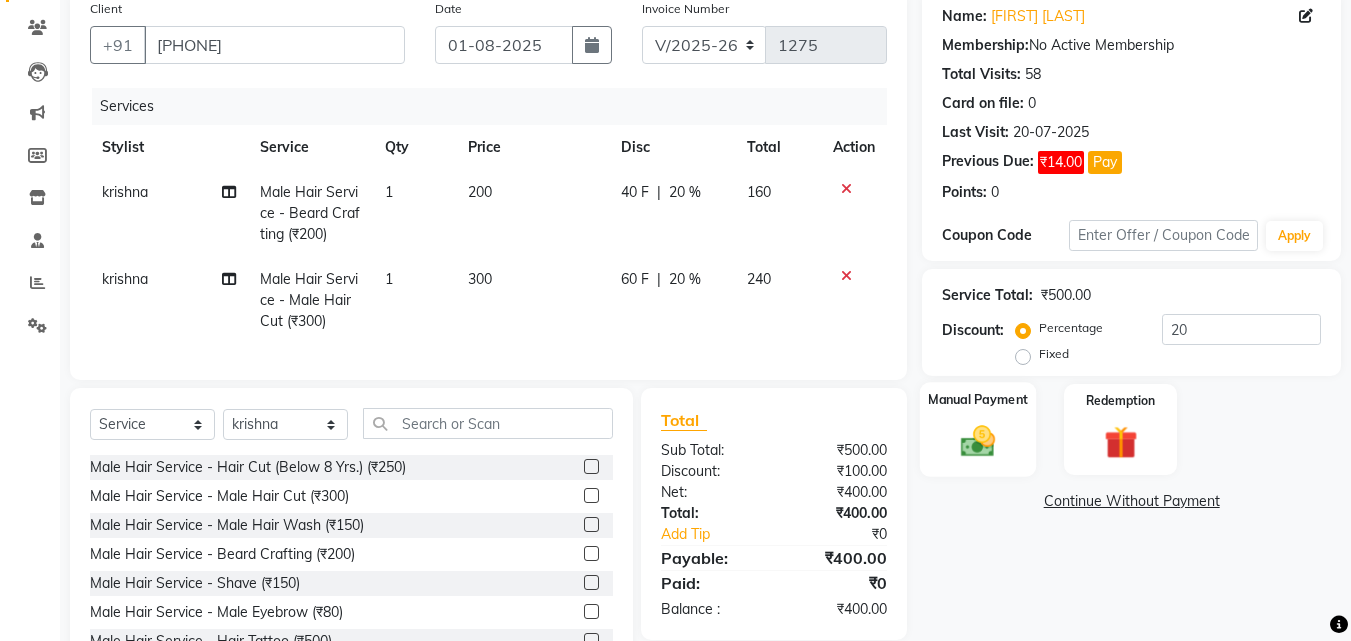click 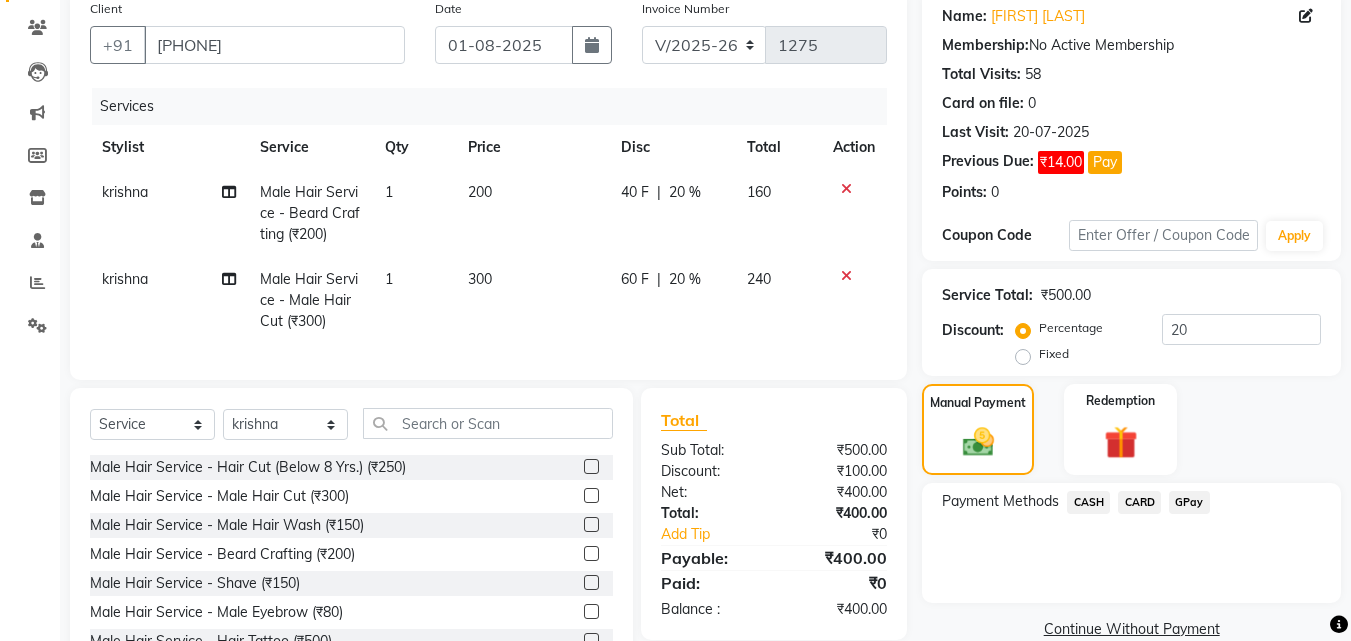 click on "CASH" 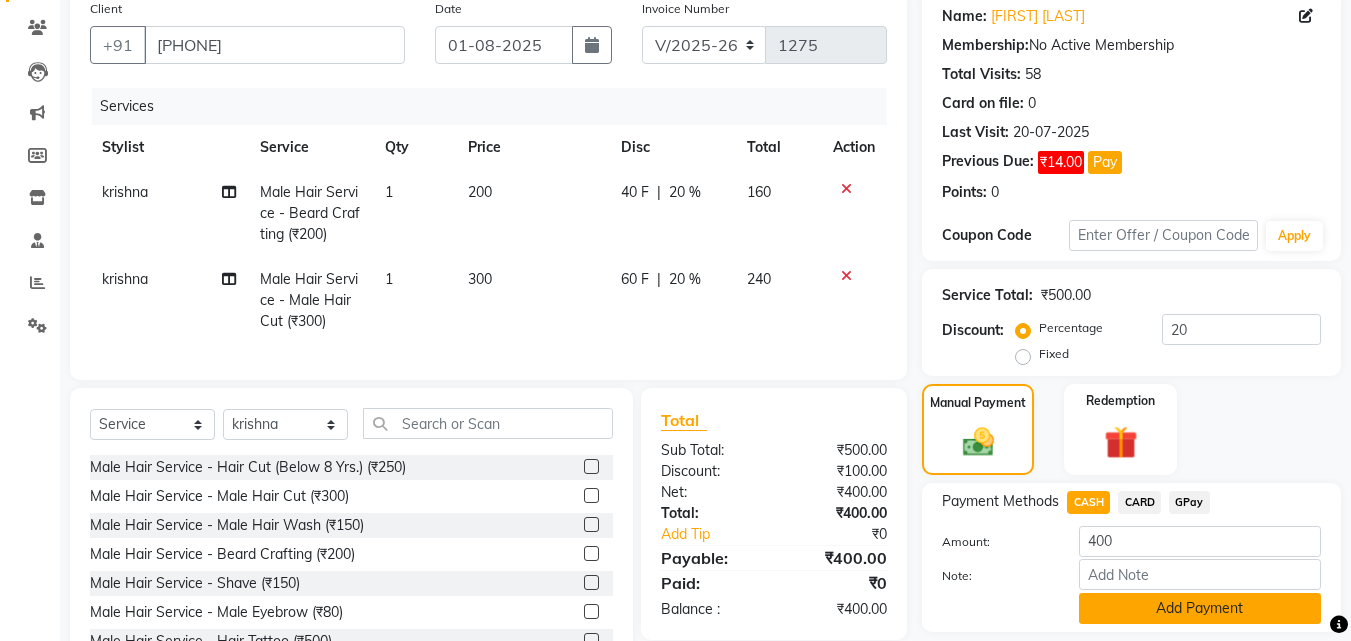 click on "Add Payment" 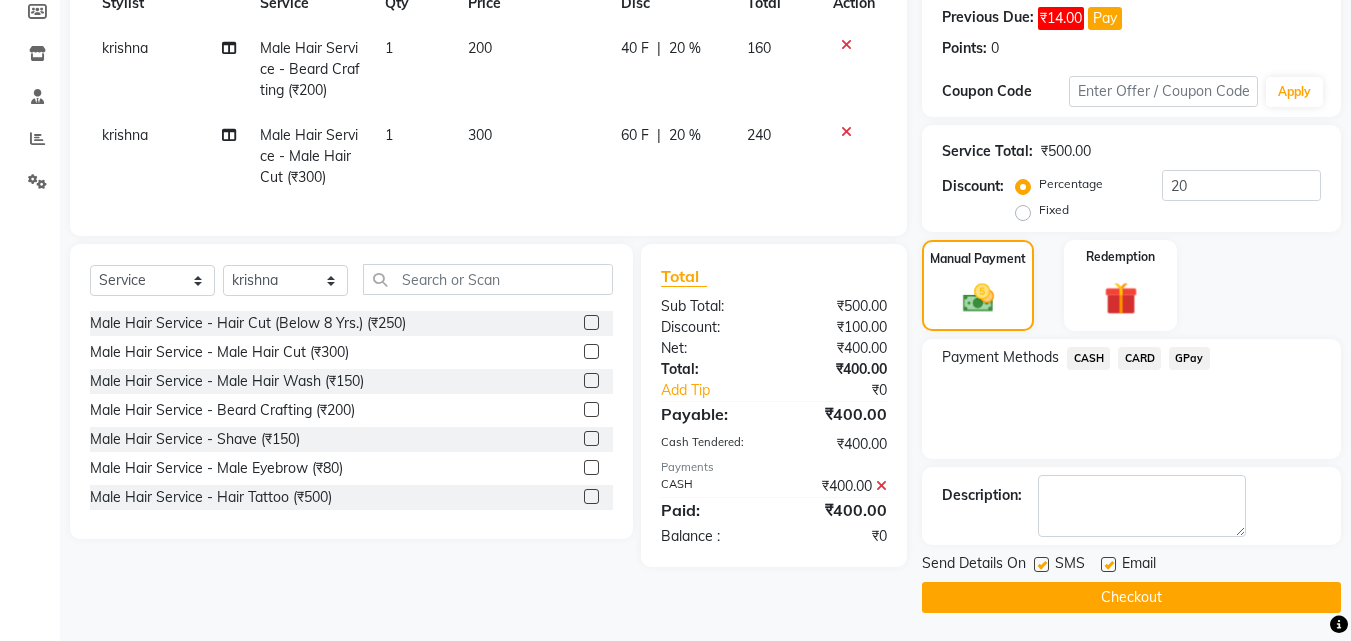 scroll, scrollTop: 306, scrollLeft: 0, axis: vertical 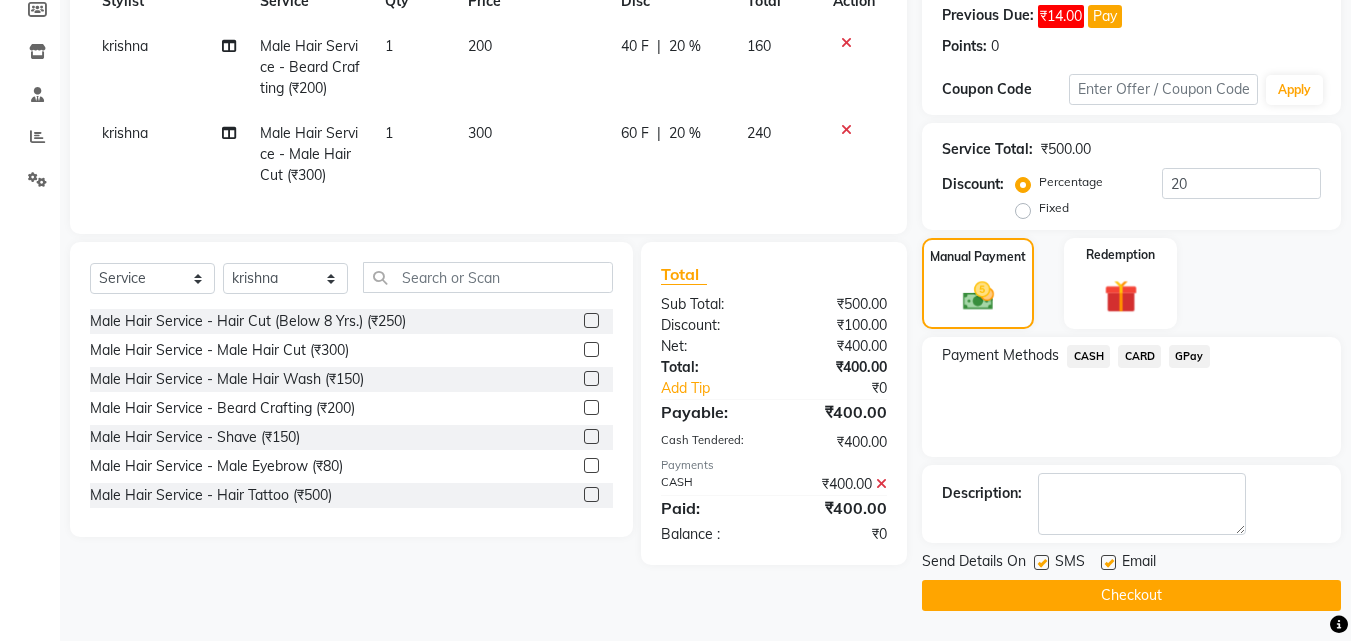 click on "Checkout" 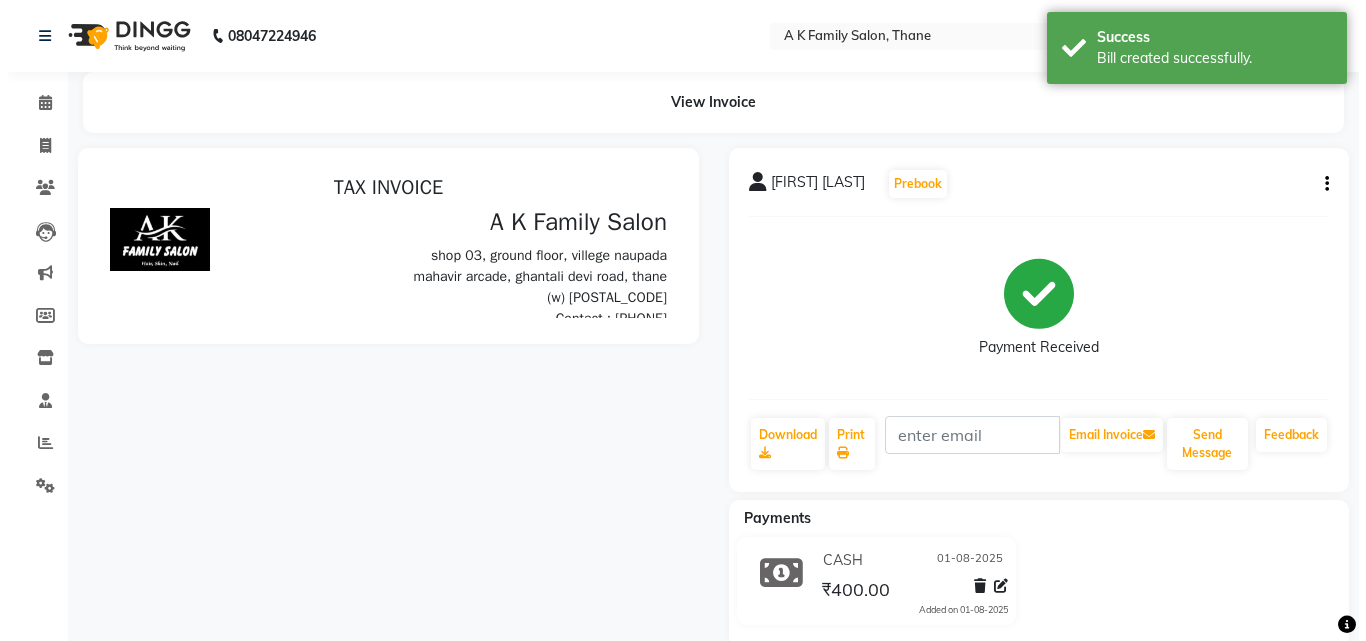 scroll, scrollTop: 0, scrollLeft: 0, axis: both 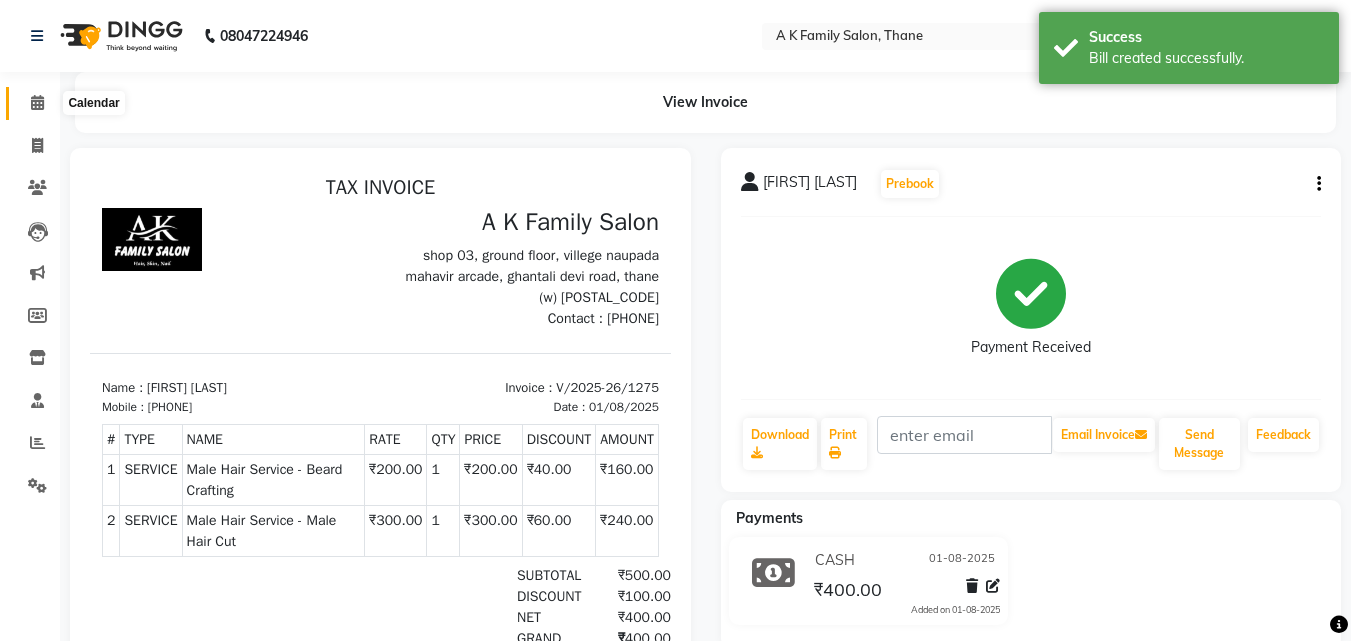 click 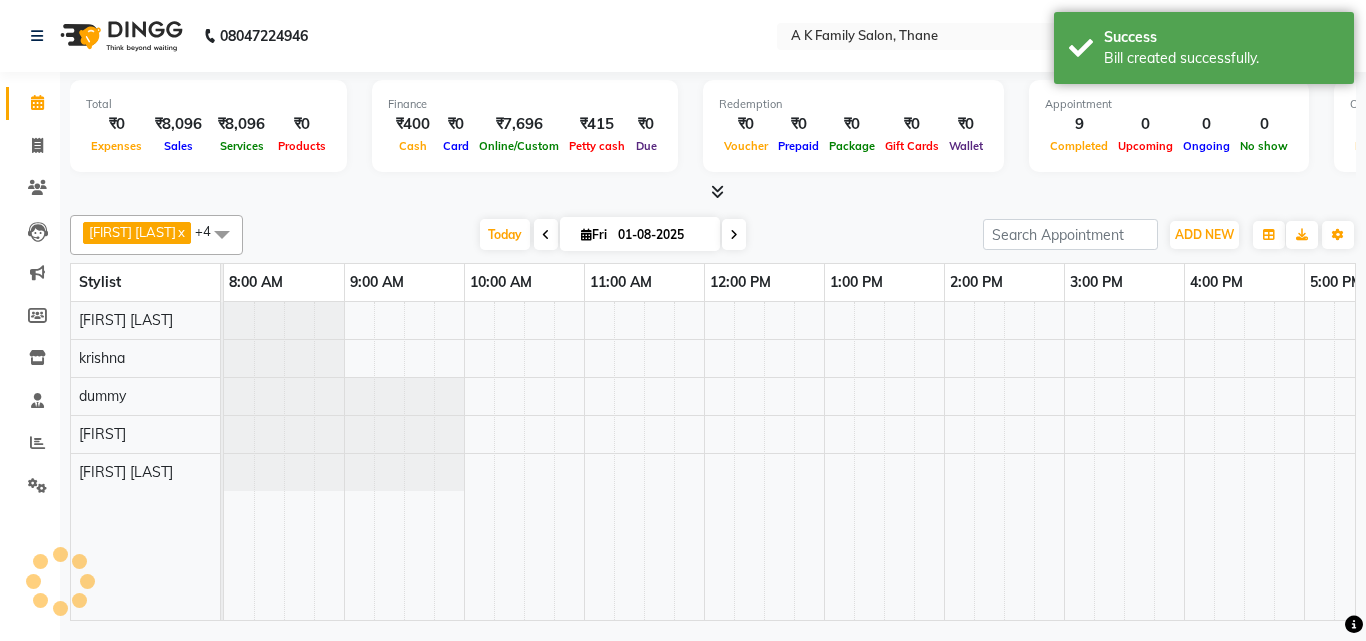scroll, scrollTop: 0, scrollLeft: 0, axis: both 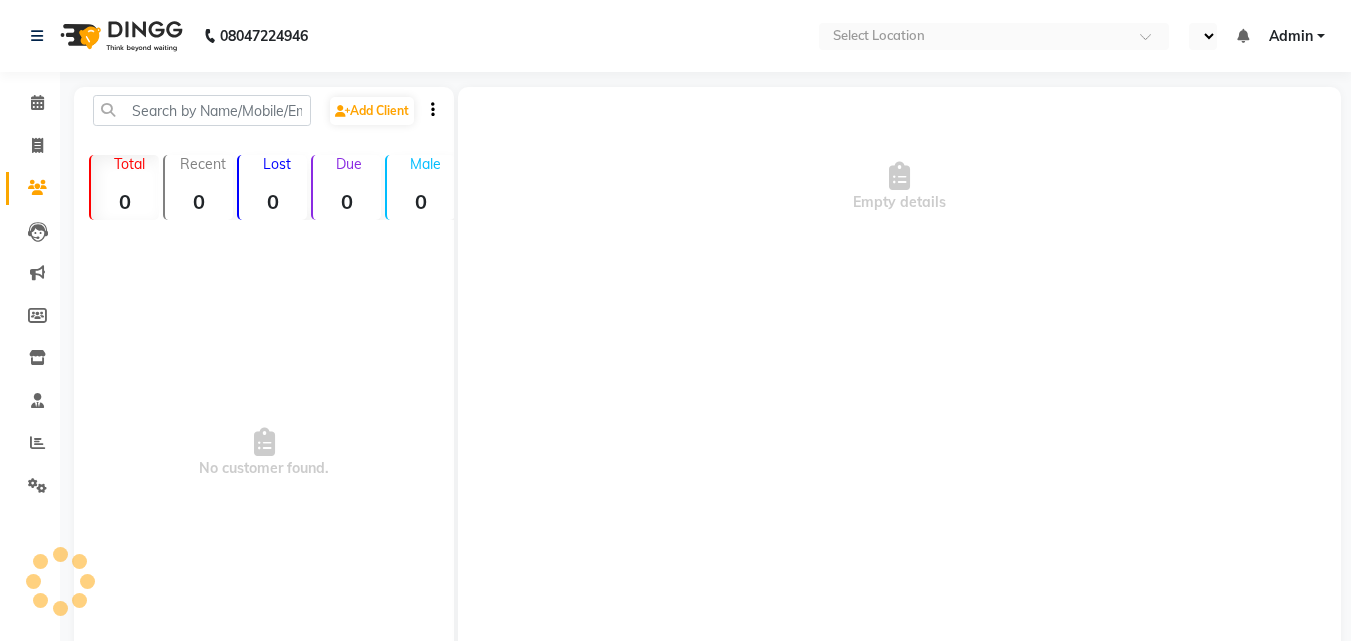 select on "en" 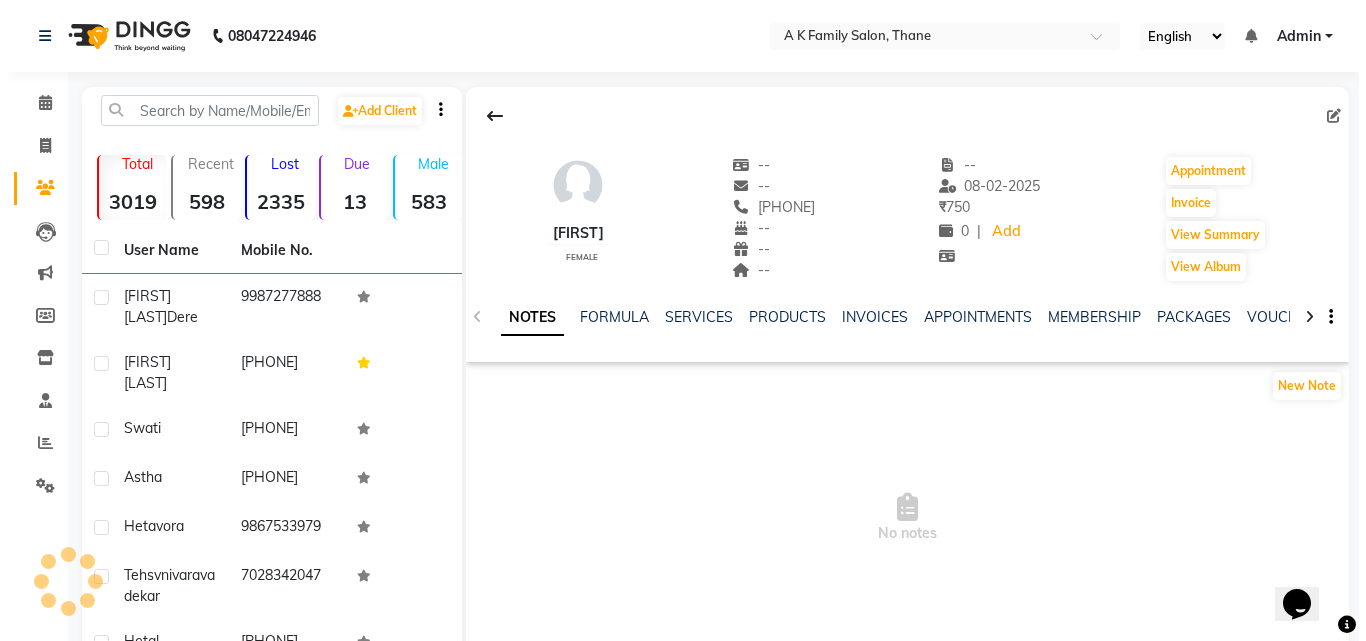 scroll, scrollTop: 0, scrollLeft: 0, axis: both 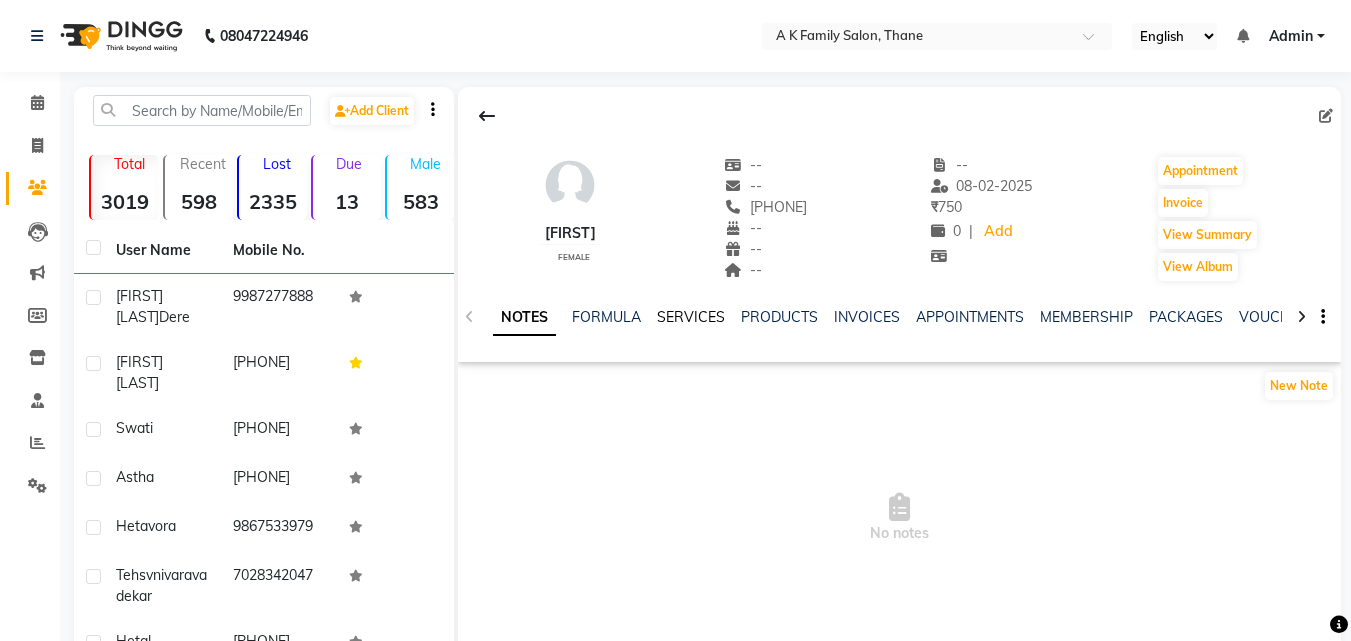 click on "SERVICES" 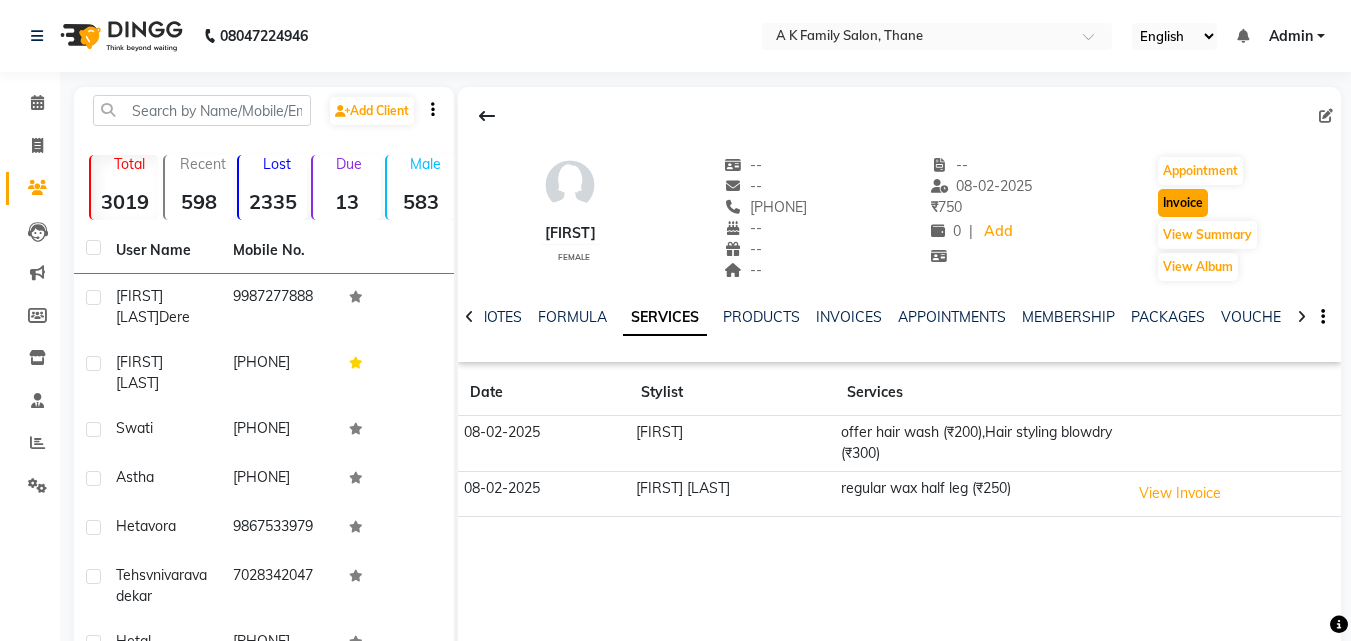 click on "Invoice" 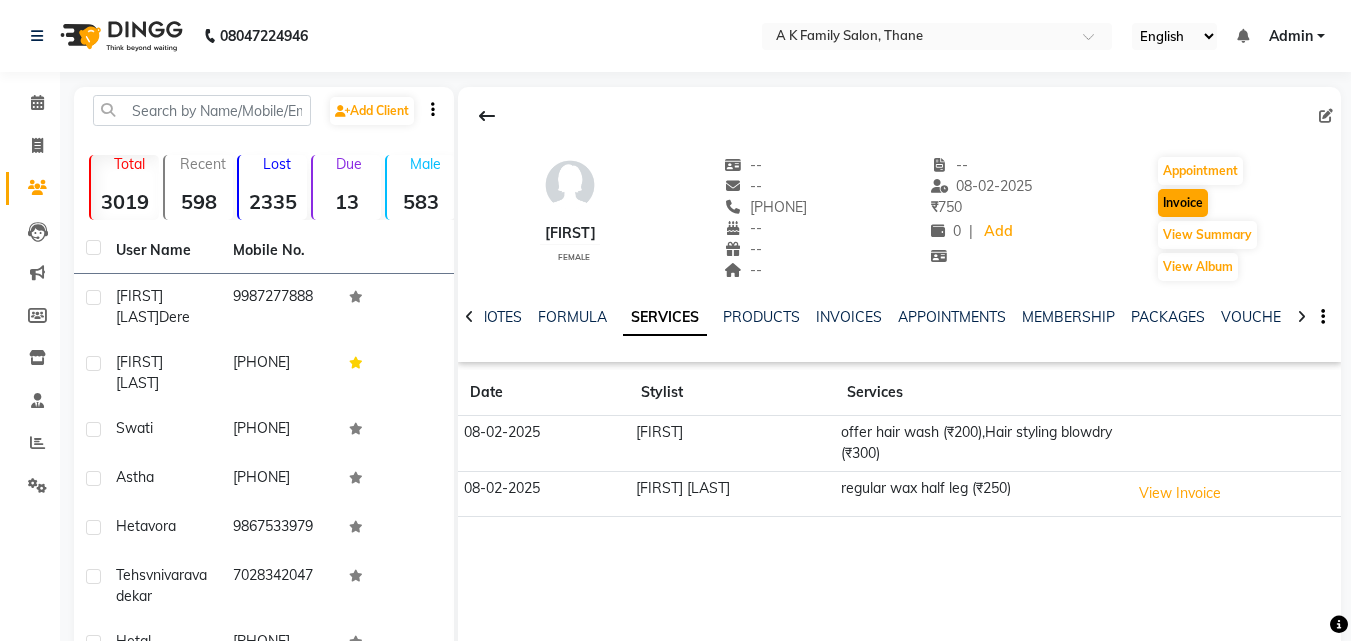 select on "service" 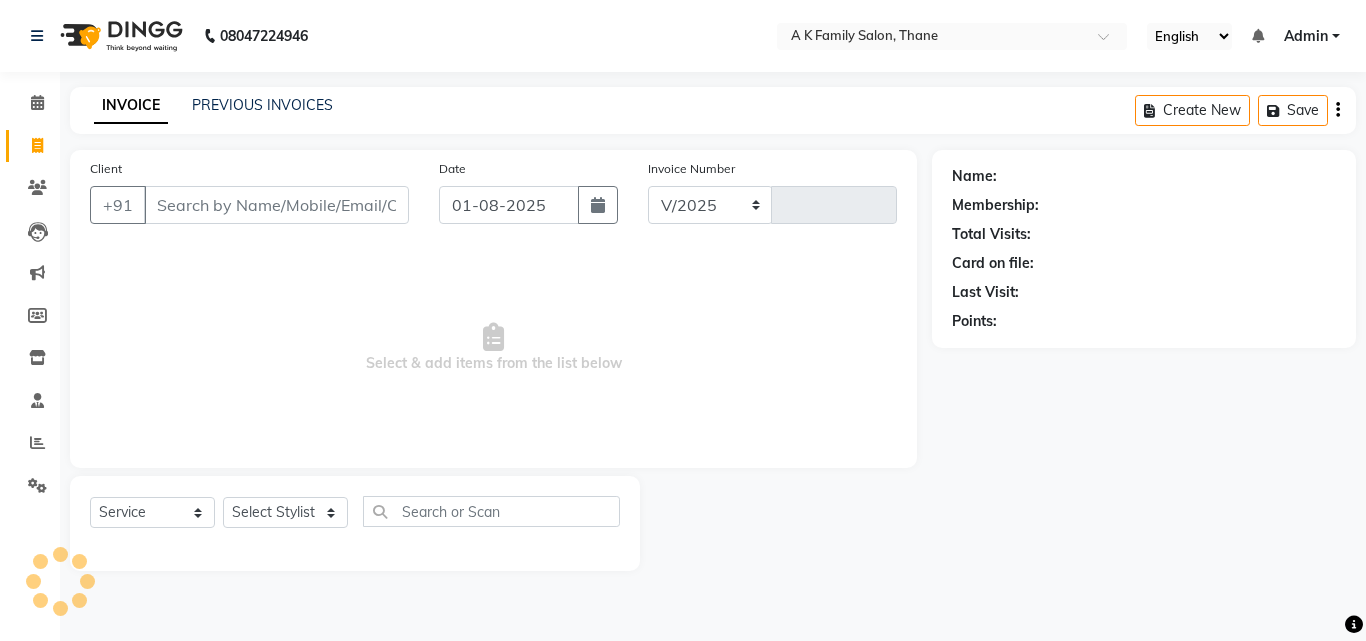 select on "5033" 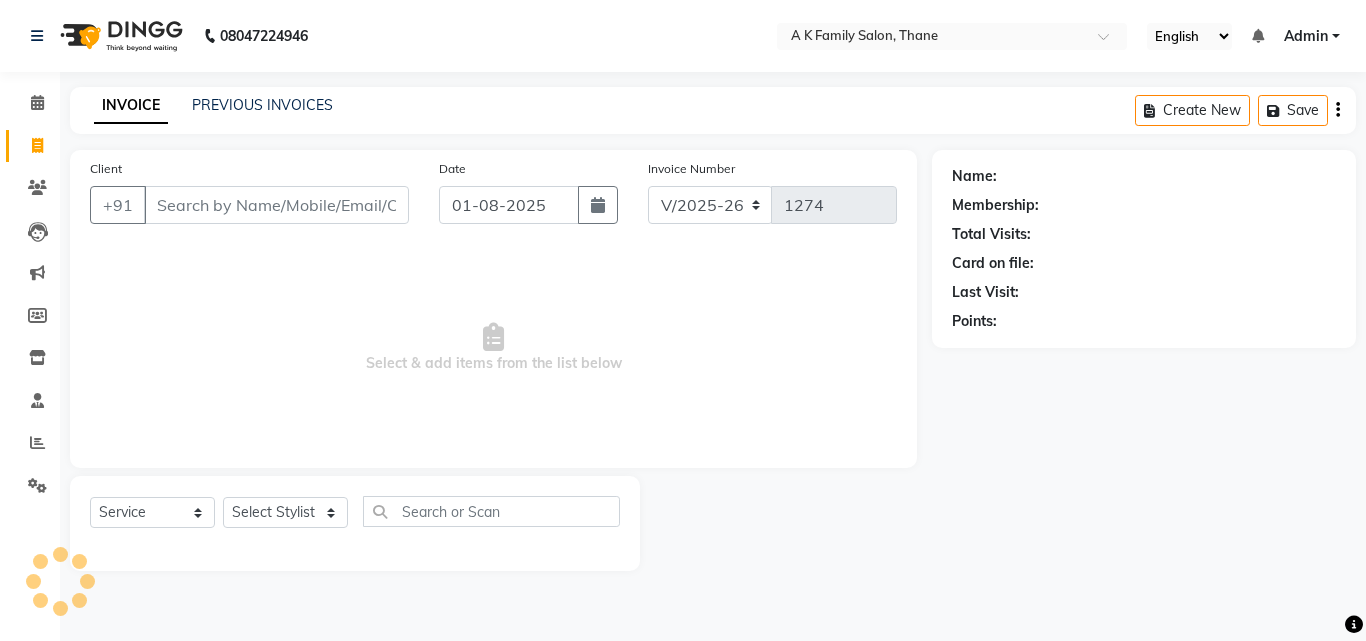 type on "[PHONE]" 